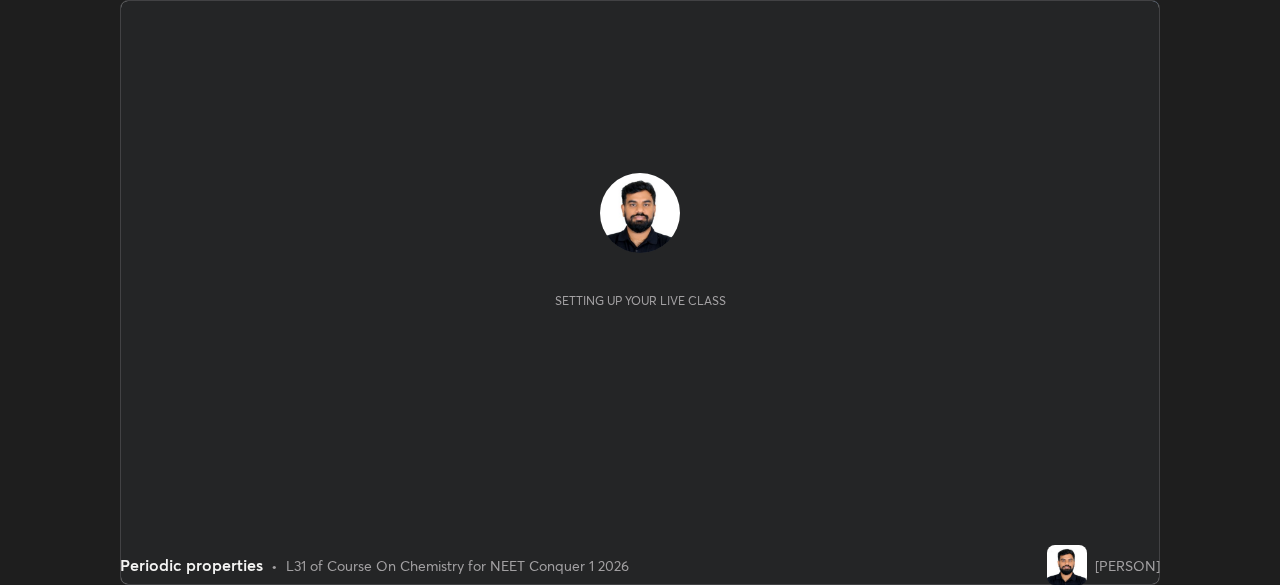 scroll, scrollTop: 0, scrollLeft: 0, axis: both 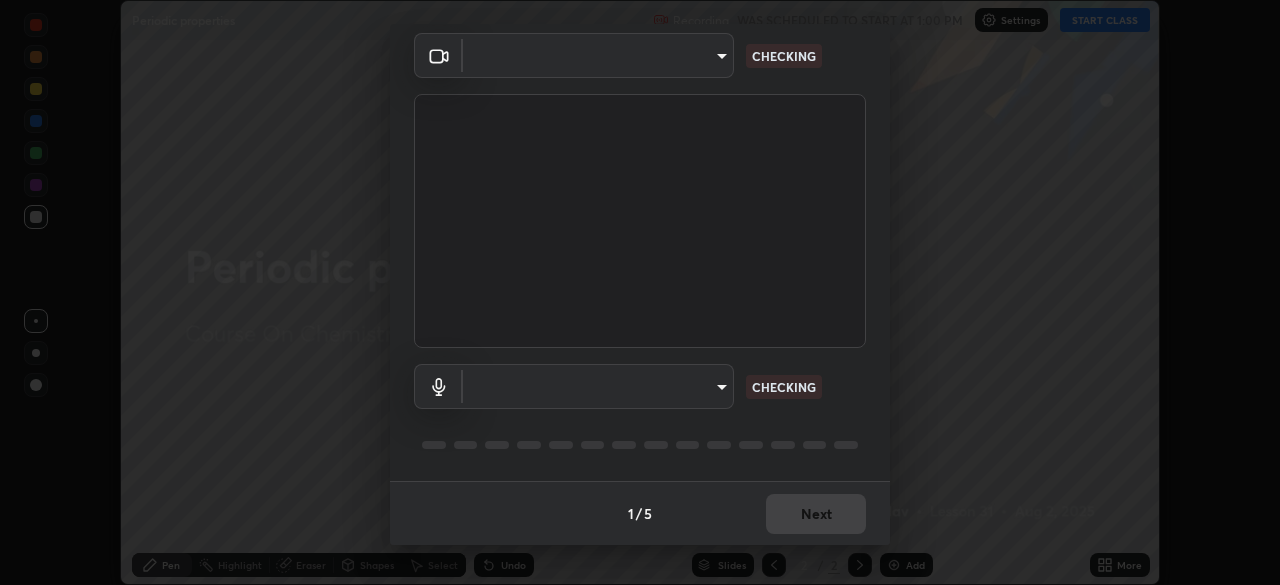 type on "1bbcfe3b1127be24ba7fa125fb83cb152f85e15c96893178e4a5d271d47187f7" 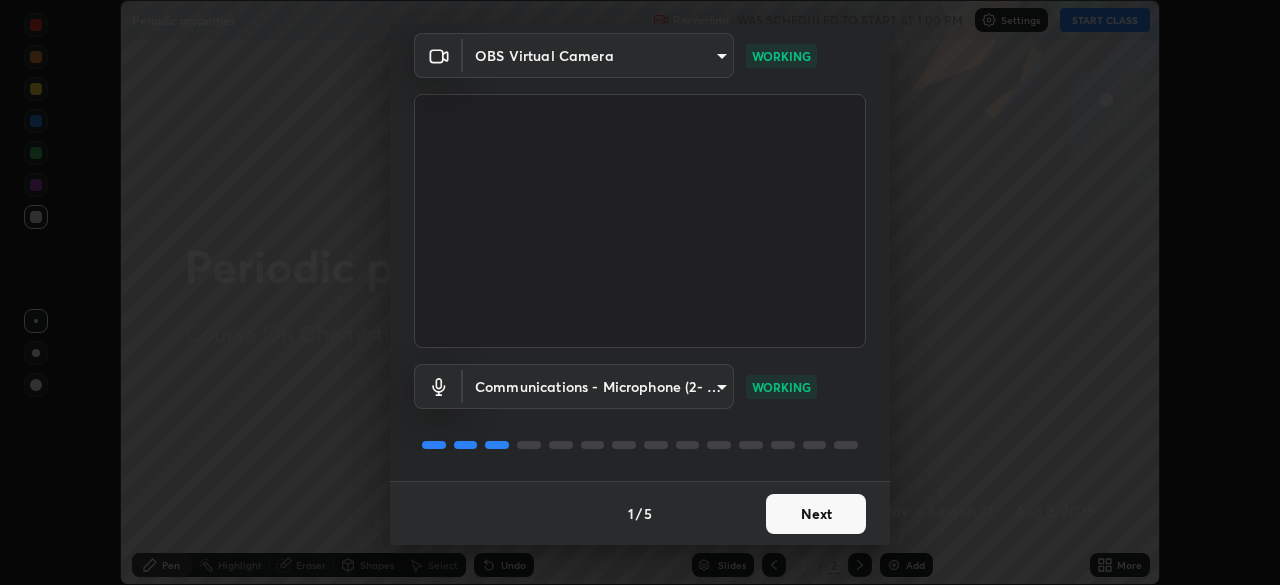 click on "Next" at bounding box center (816, 514) 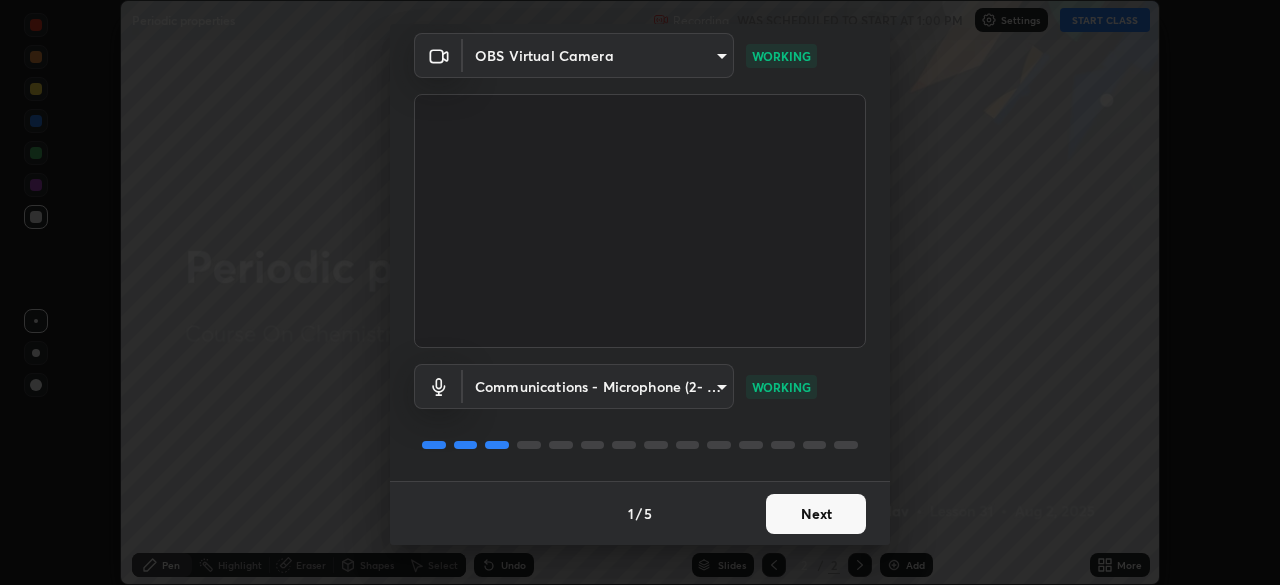 scroll, scrollTop: 0, scrollLeft: 0, axis: both 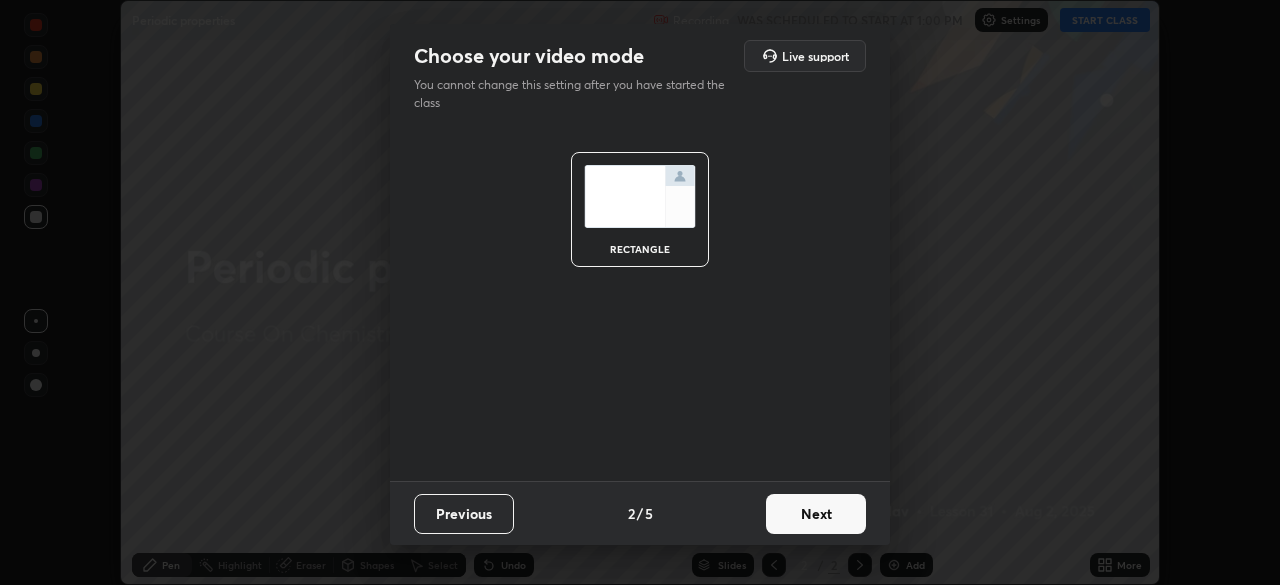 click on "Next" at bounding box center [816, 514] 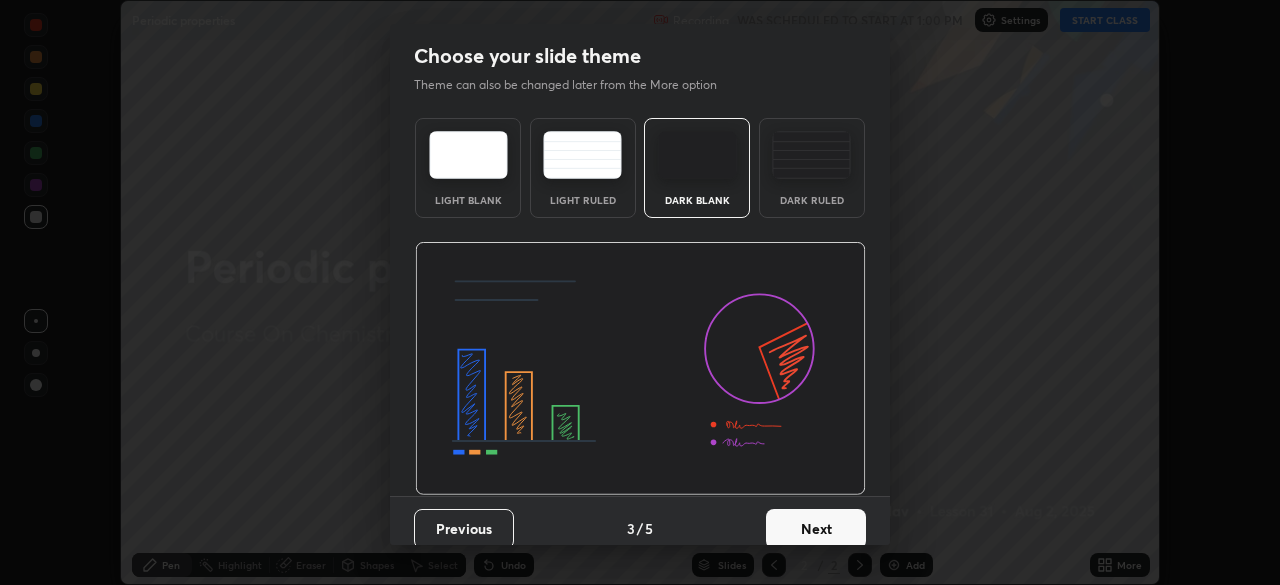click on "Dark Ruled" at bounding box center [812, 168] 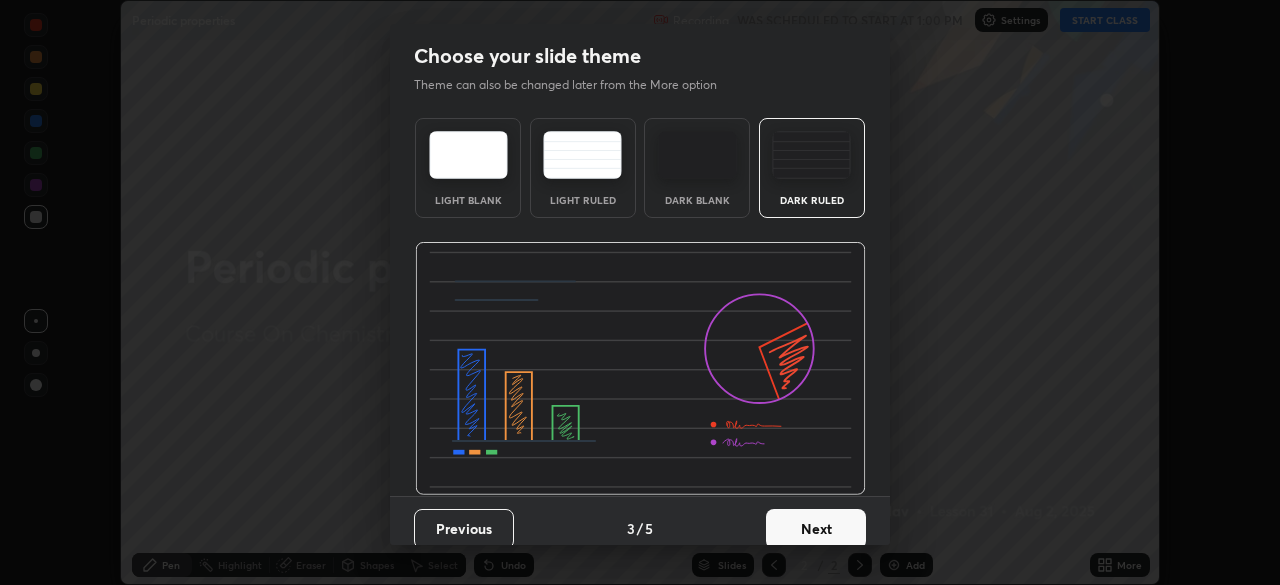 click on "Next" at bounding box center (816, 529) 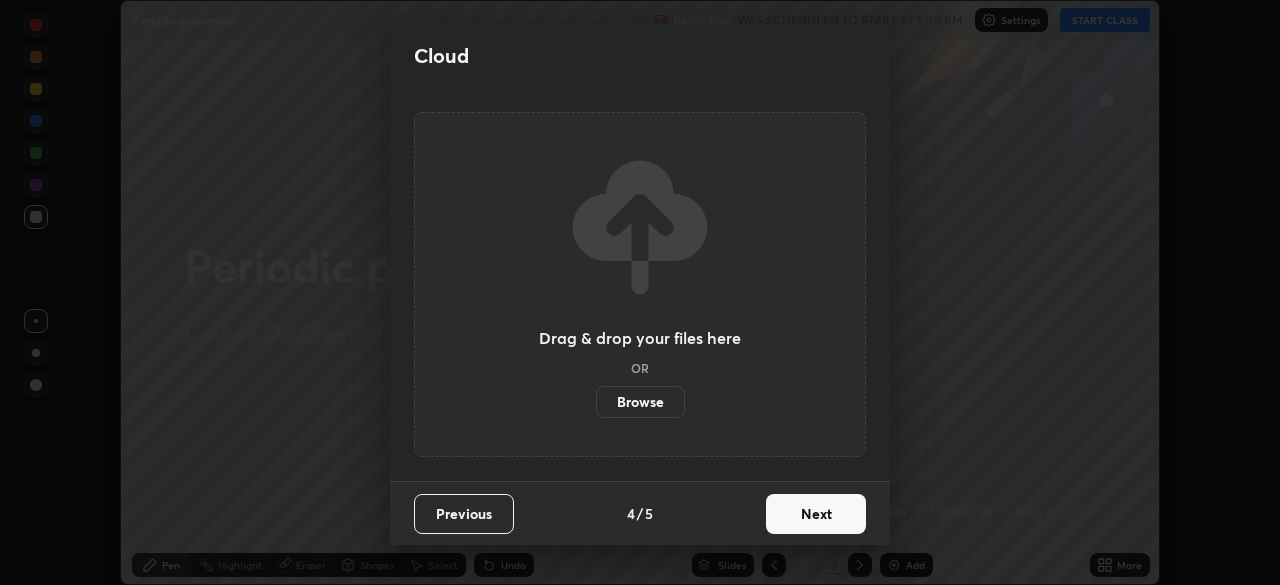click on "Next" at bounding box center (816, 514) 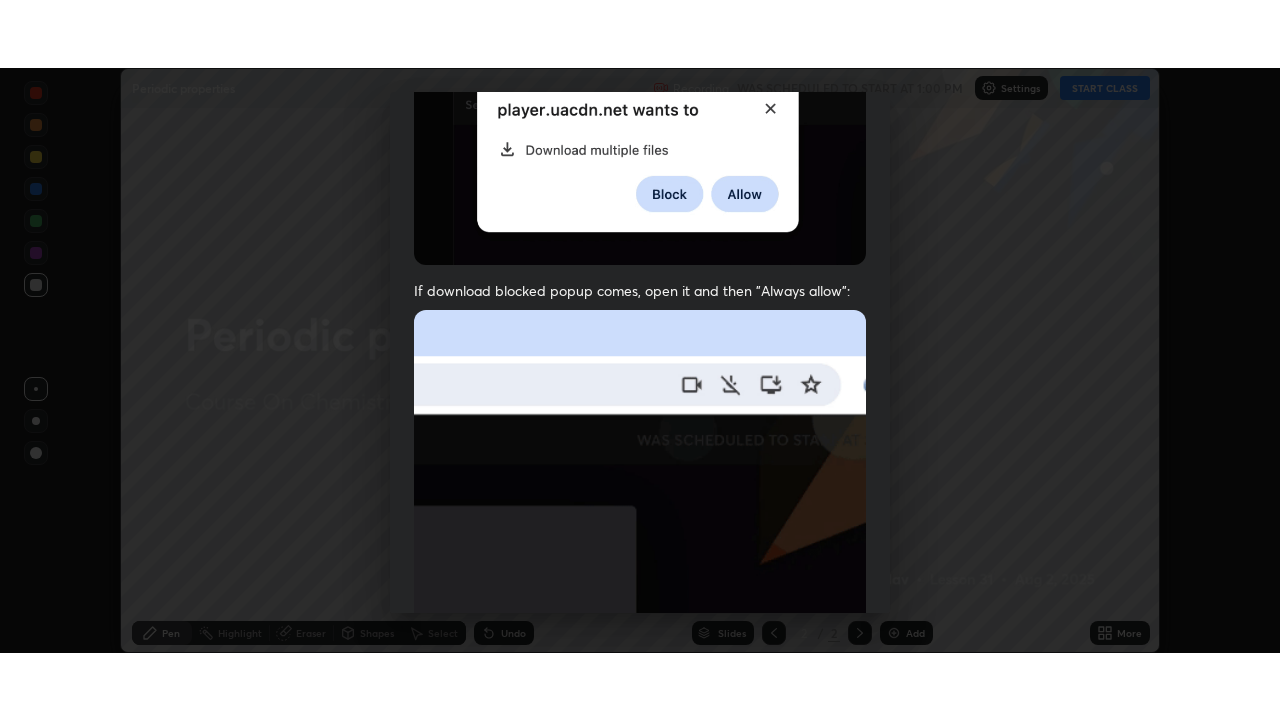 scroll, scrollTop: 479, scrollLeft: 0, axis: vertical 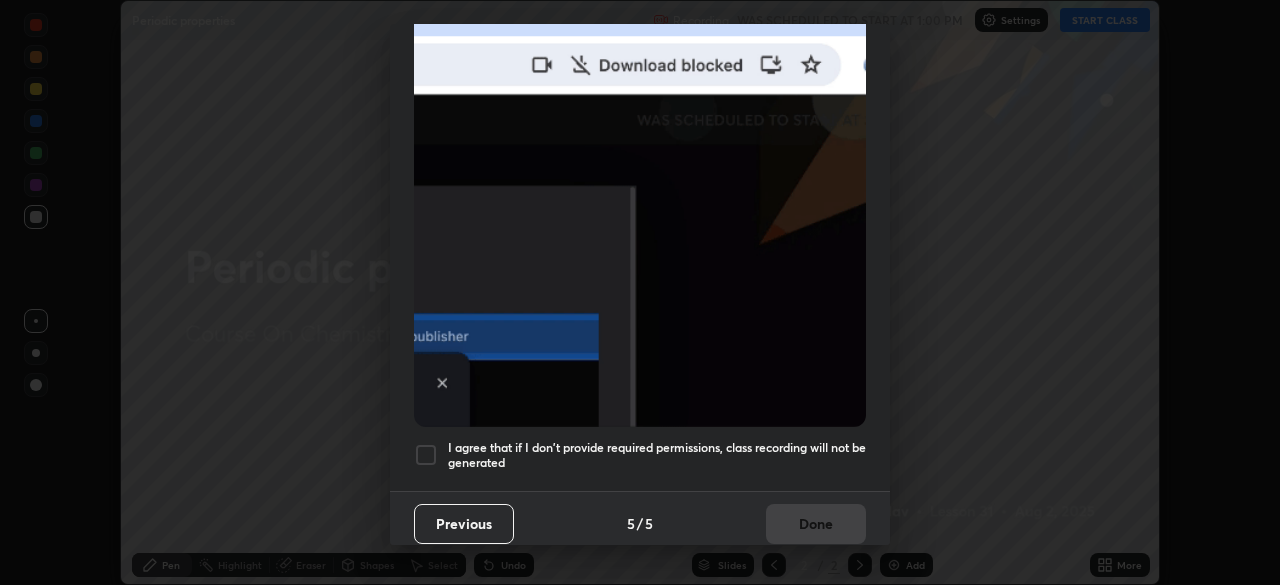 click on "I agree that if I don't provide required permissions, class recording will not be generated" at bounding box center (657, 455) 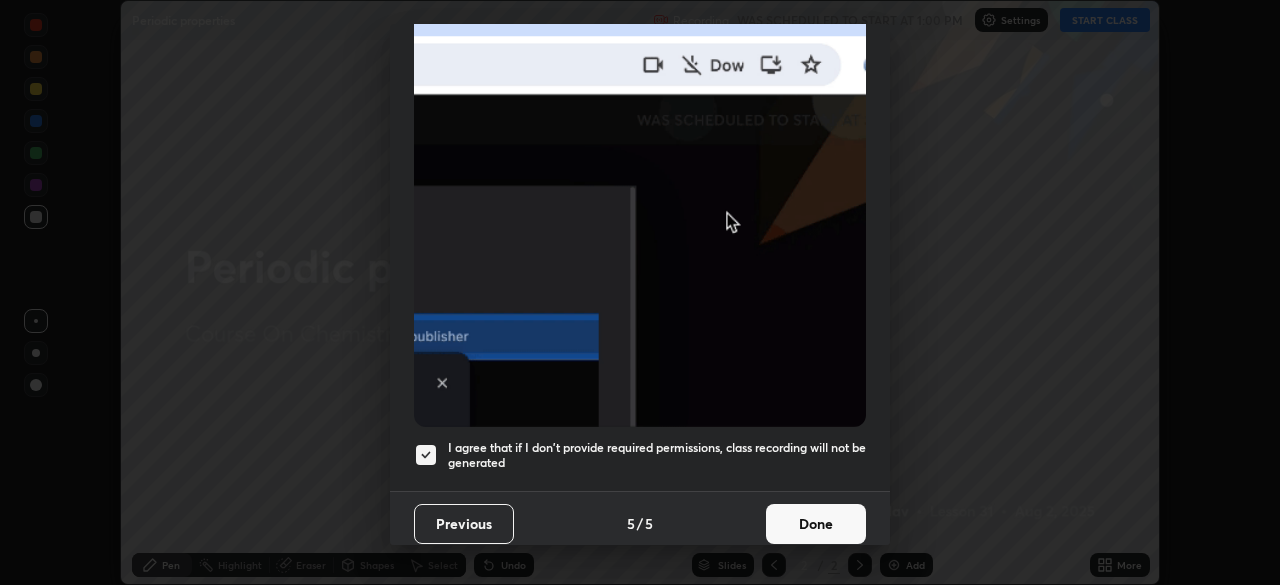 click on "Done" at bounding box center (816, 524) 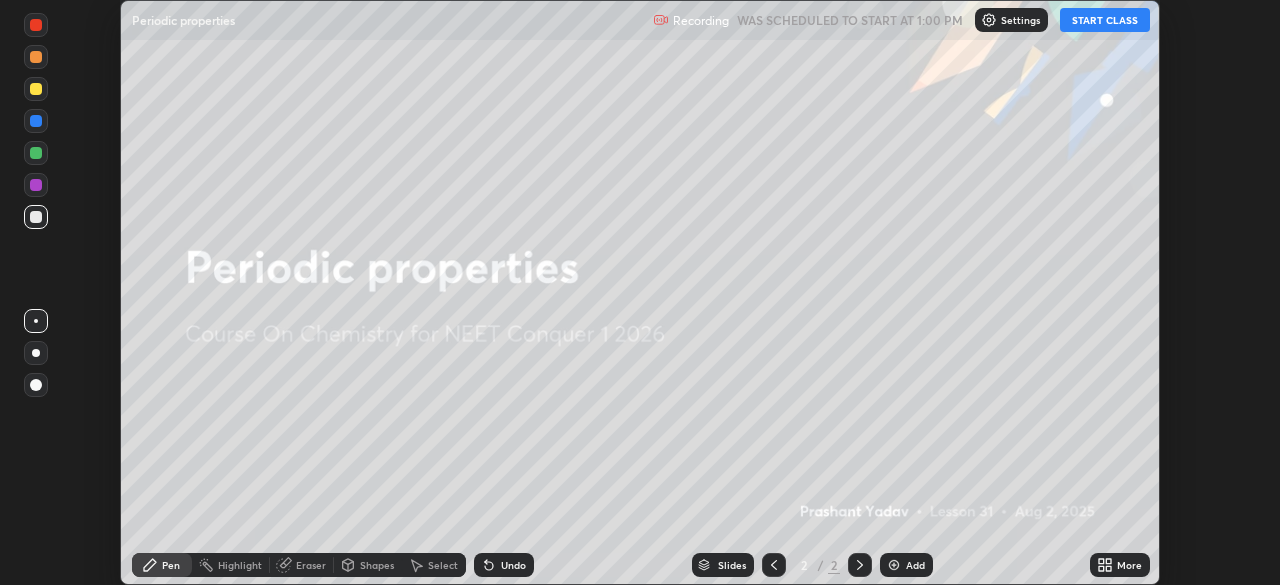 click on "START CLASS" at bounding box center [1105, 20] 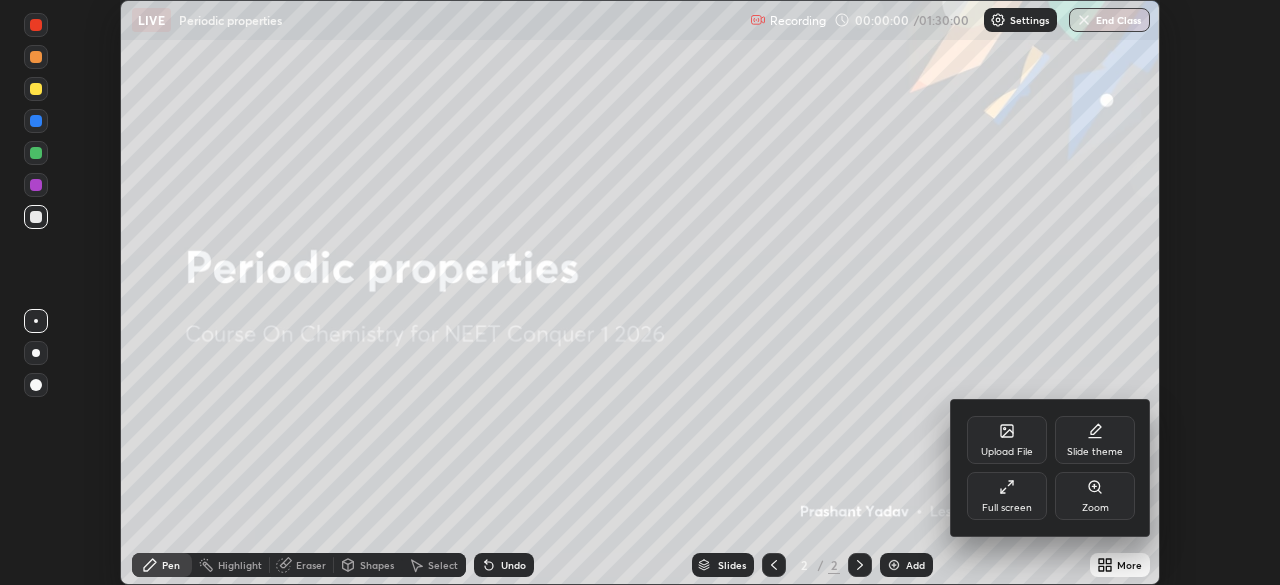 click on "Full screen" at bounding box center (1007, 508) 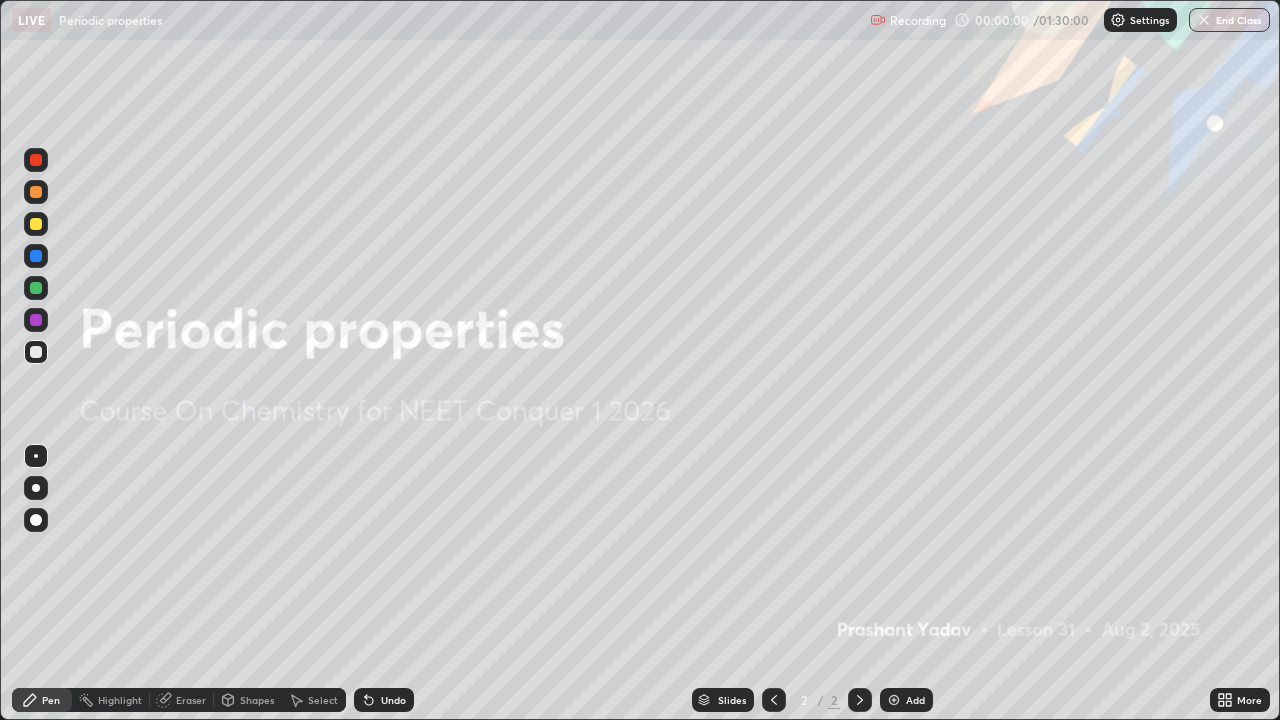 scroll, scrollTop: 99280, scrollLeft: 98720, axis: both 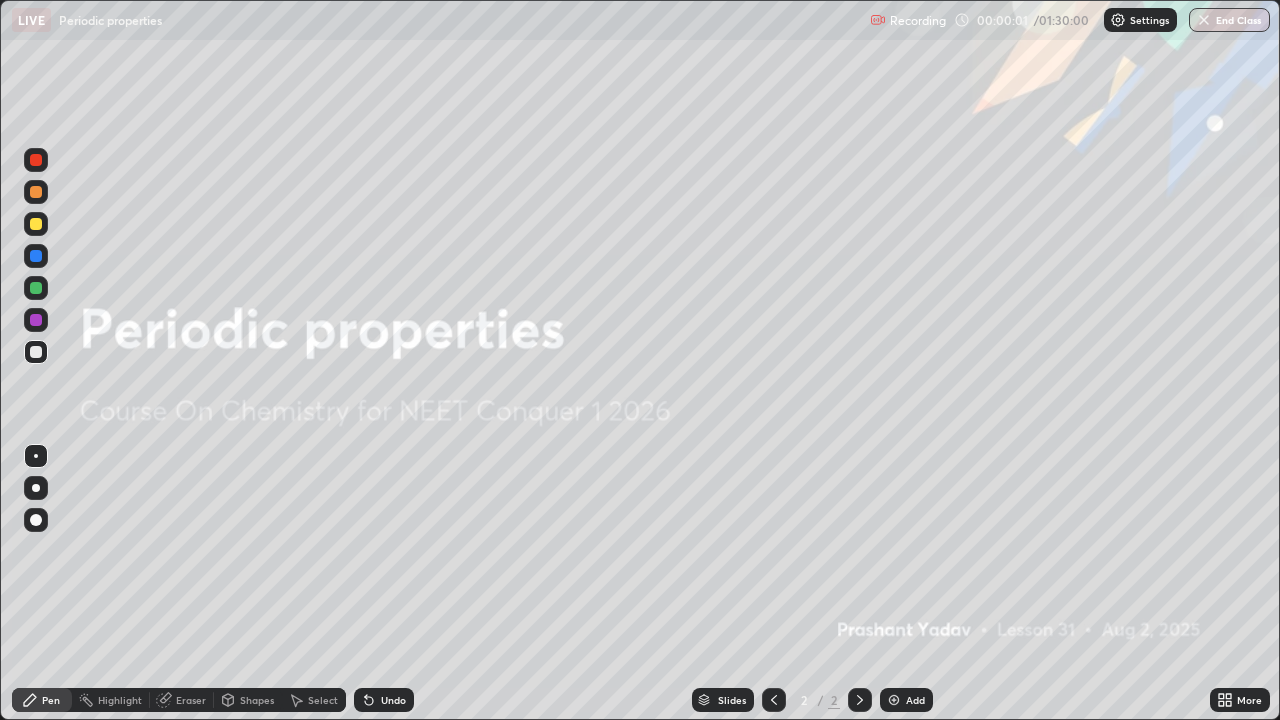 click on "Add" at bounding box center [906, 700] 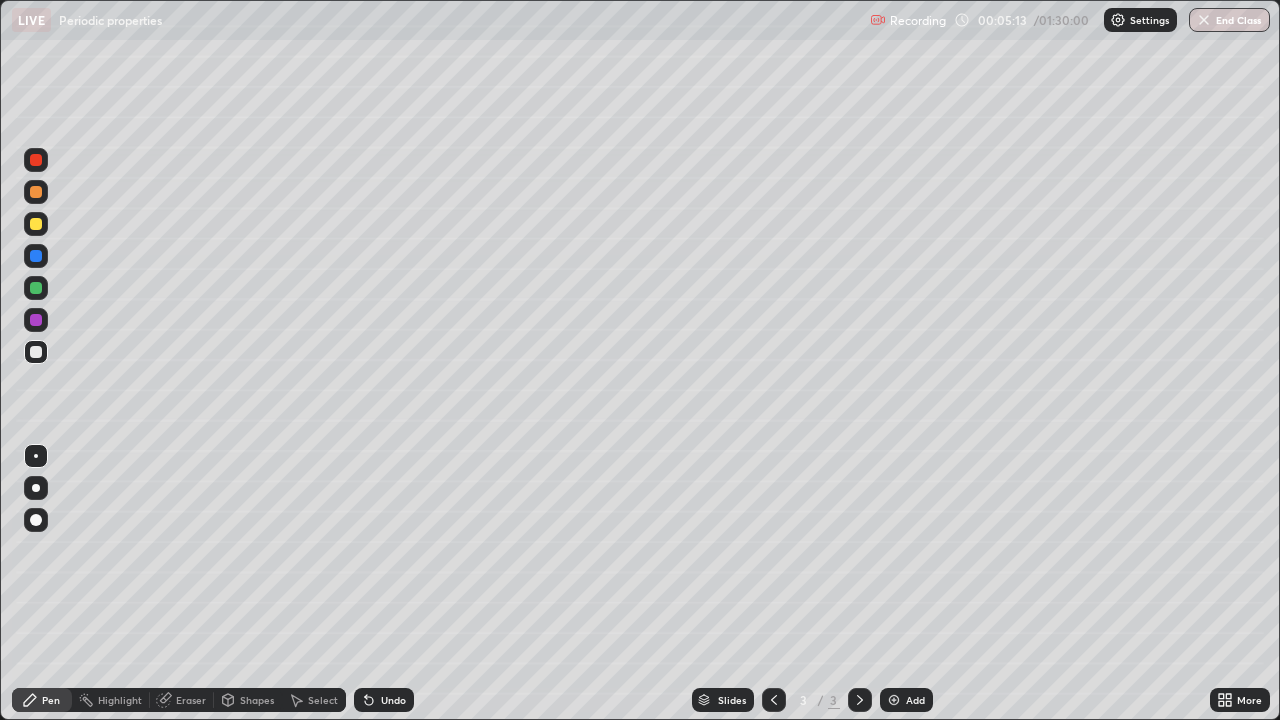 click on "Eraser" at bounding box center [191, 700] 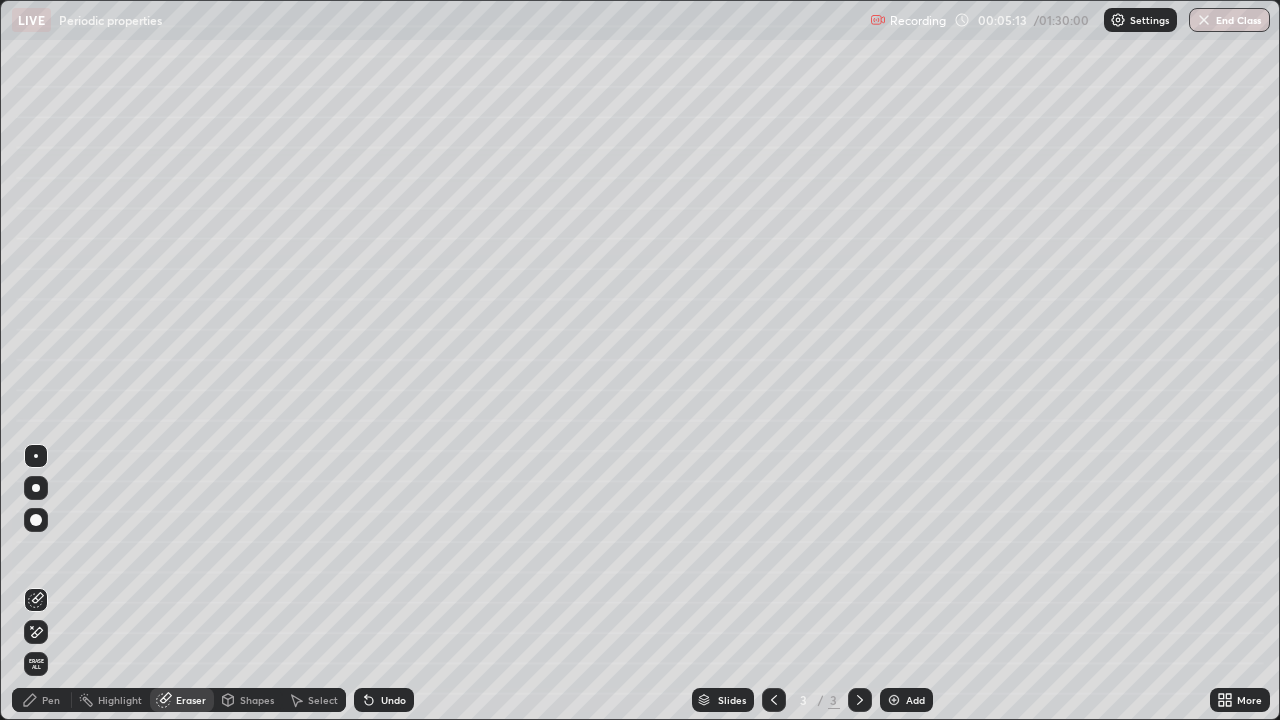 click on "Eraser" at bounding box center [182, 700] 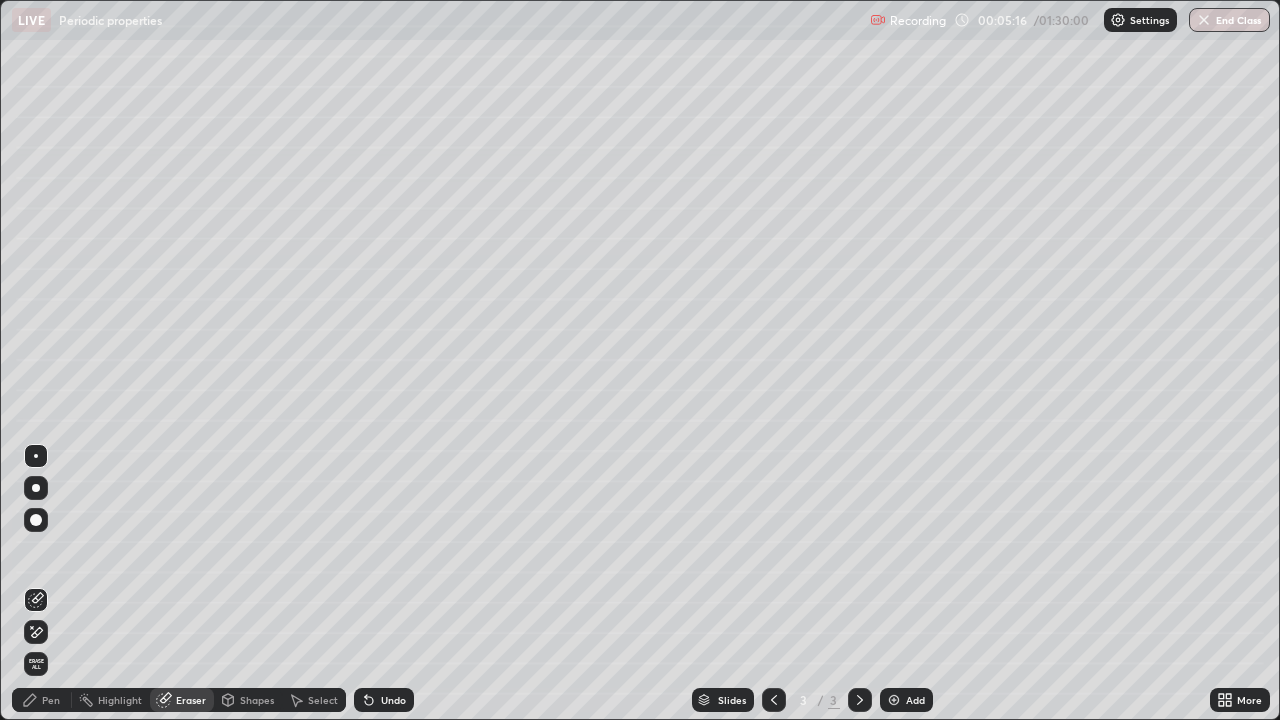 click on "Pen" at bounding box center [51, 700] 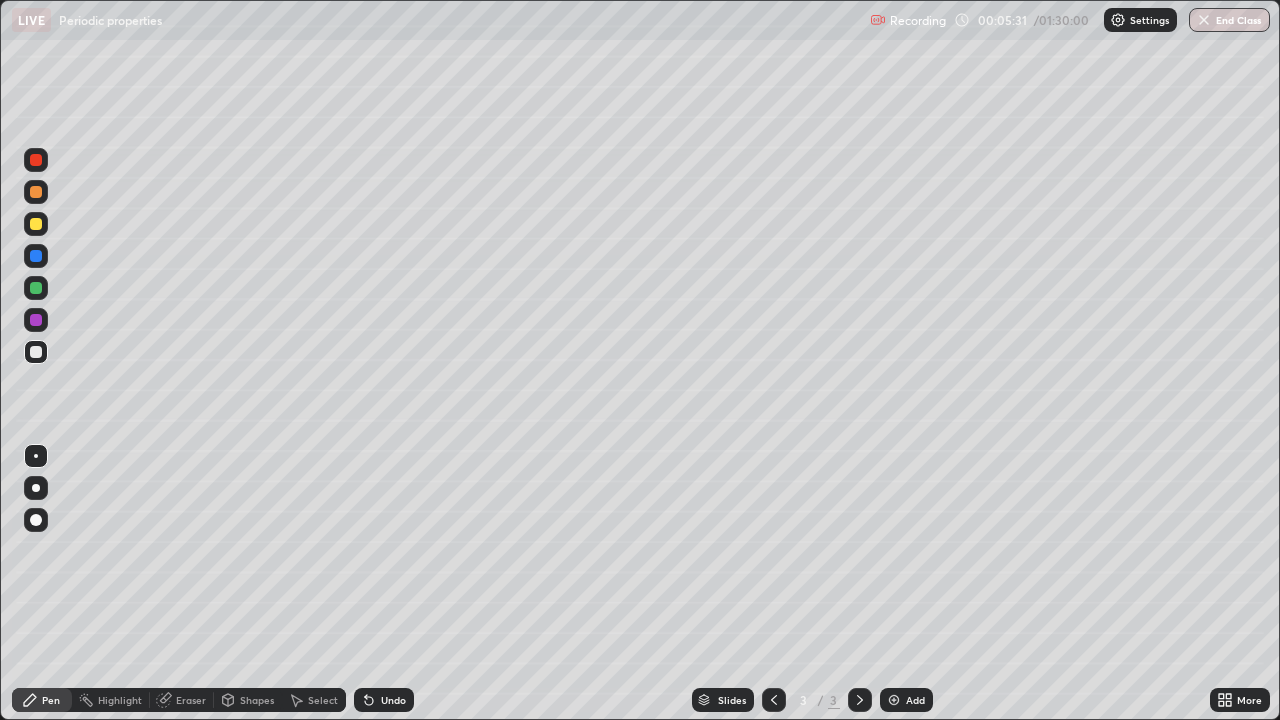 click on "Undo" at bounding box center (393, 700) 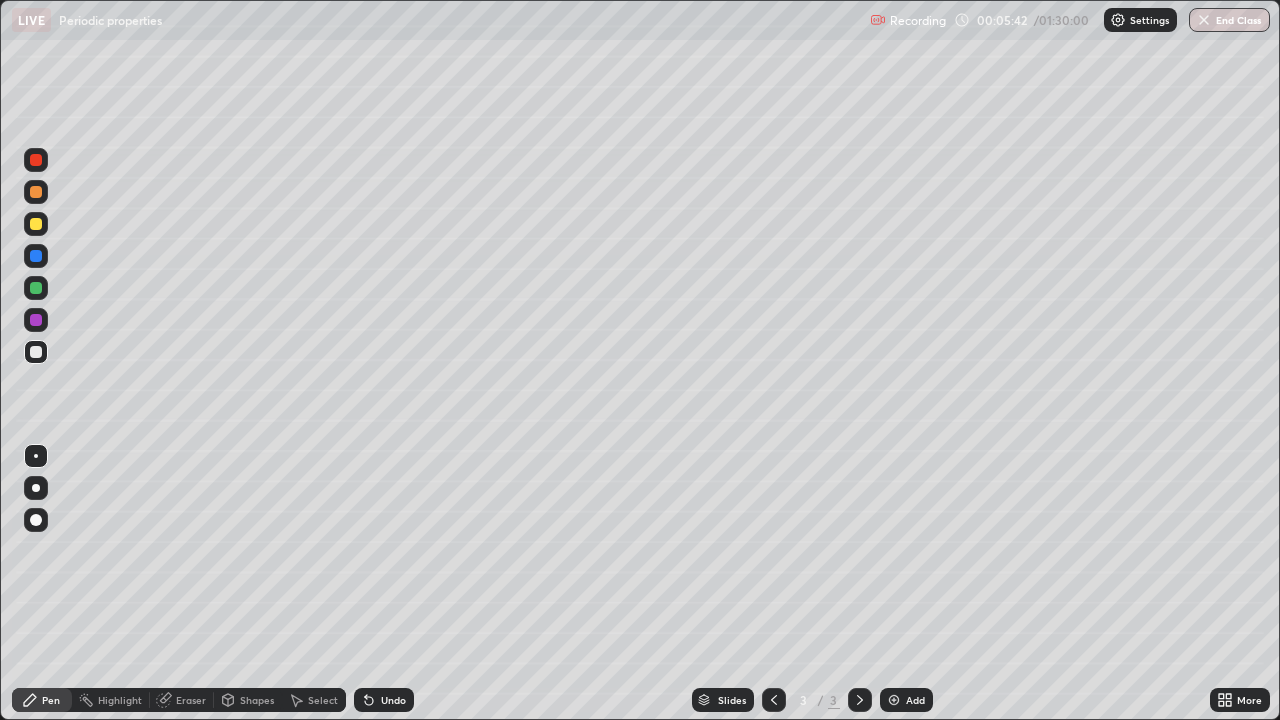 click on "Undo" at bounding box center (384, 700) 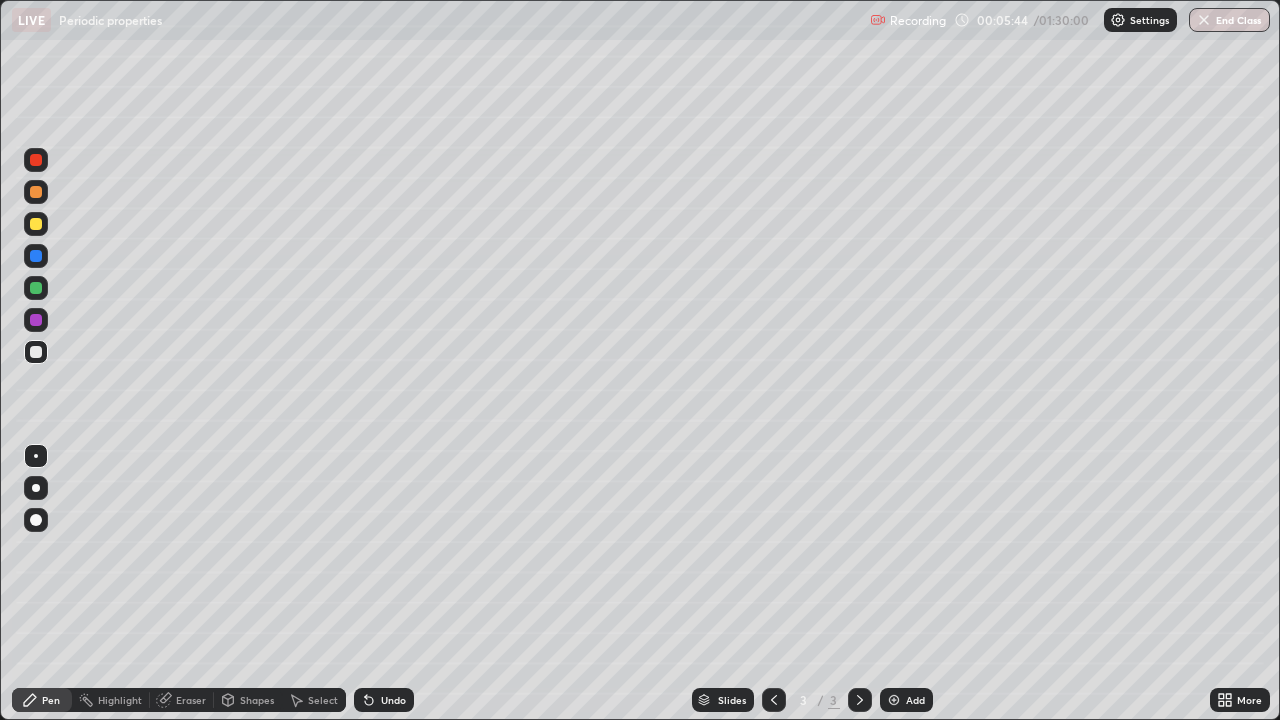 click on "Undo" at bounding box center (393, 700) 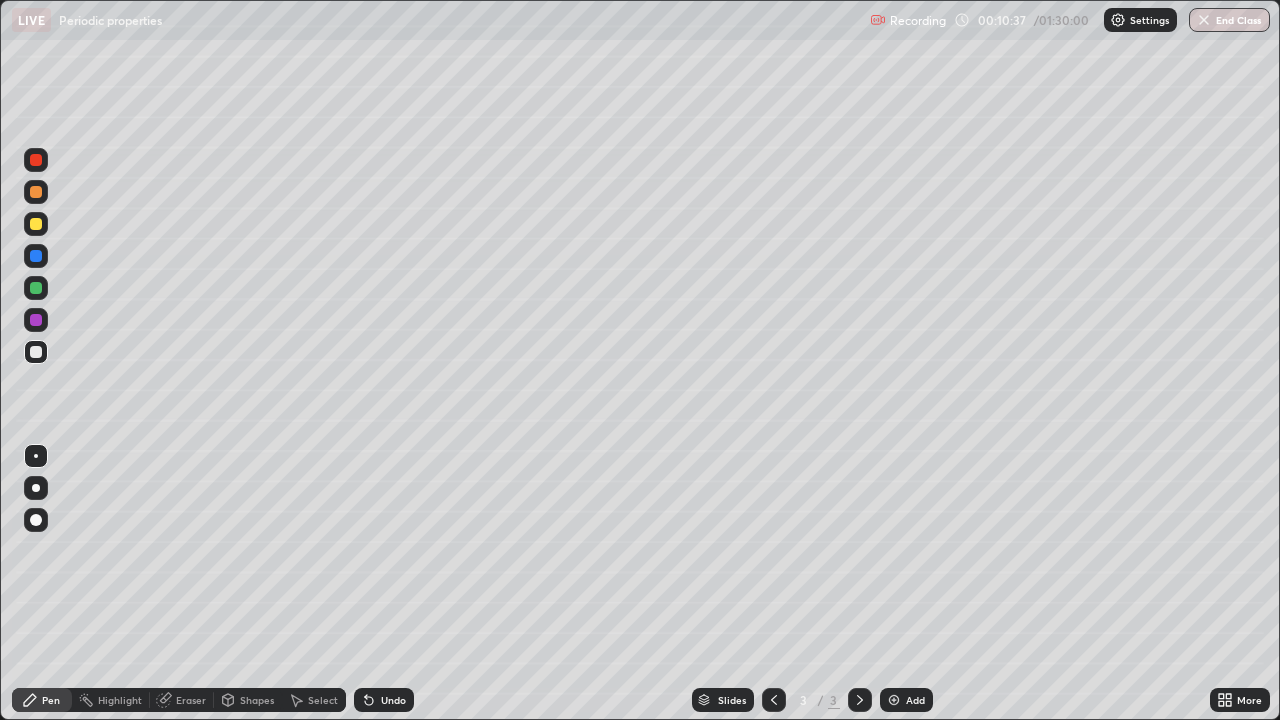 click on "Add" at bounding box center (906, 700) 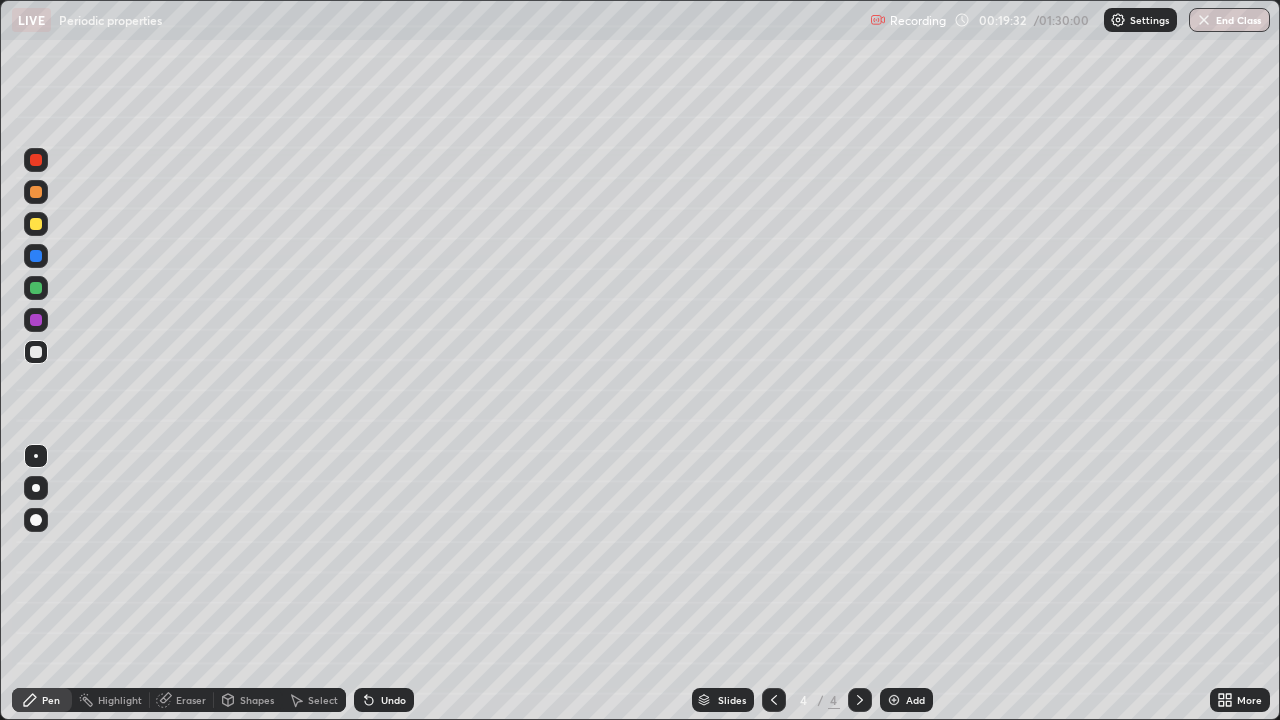 click on "Undo" at bounding box center (393, 700) 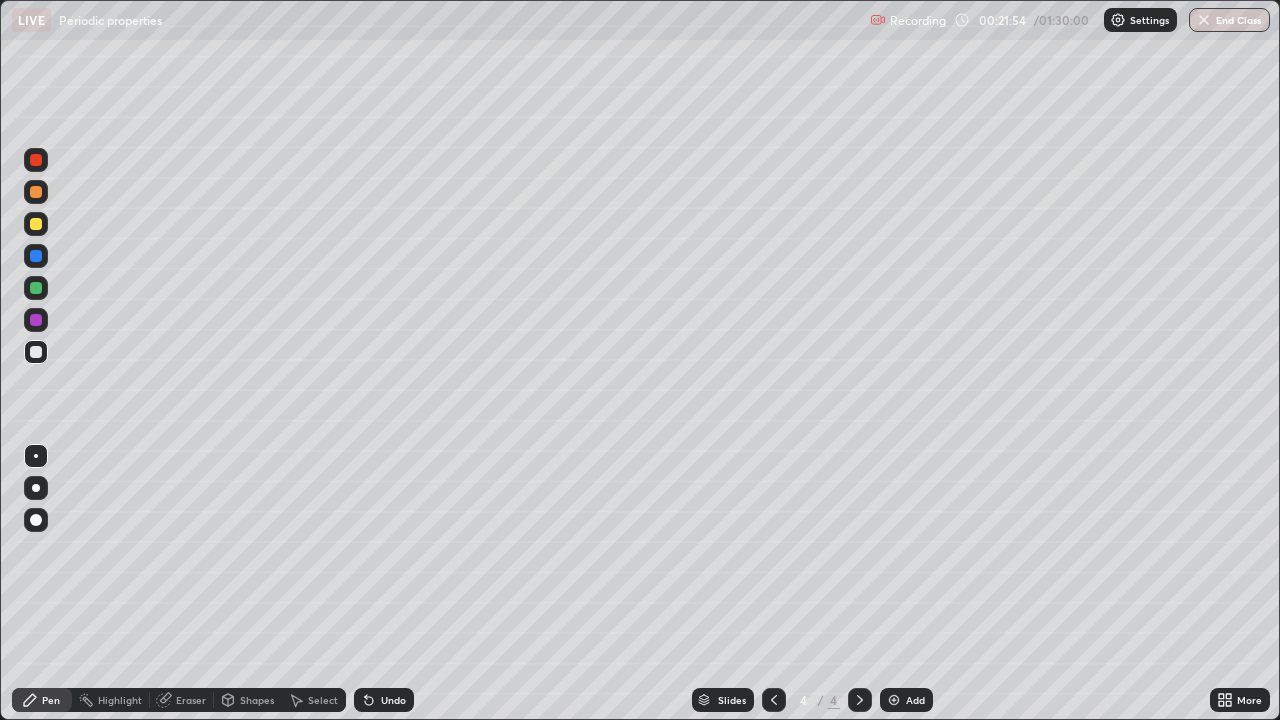 click on "Add" at bounding box center (915, 700) 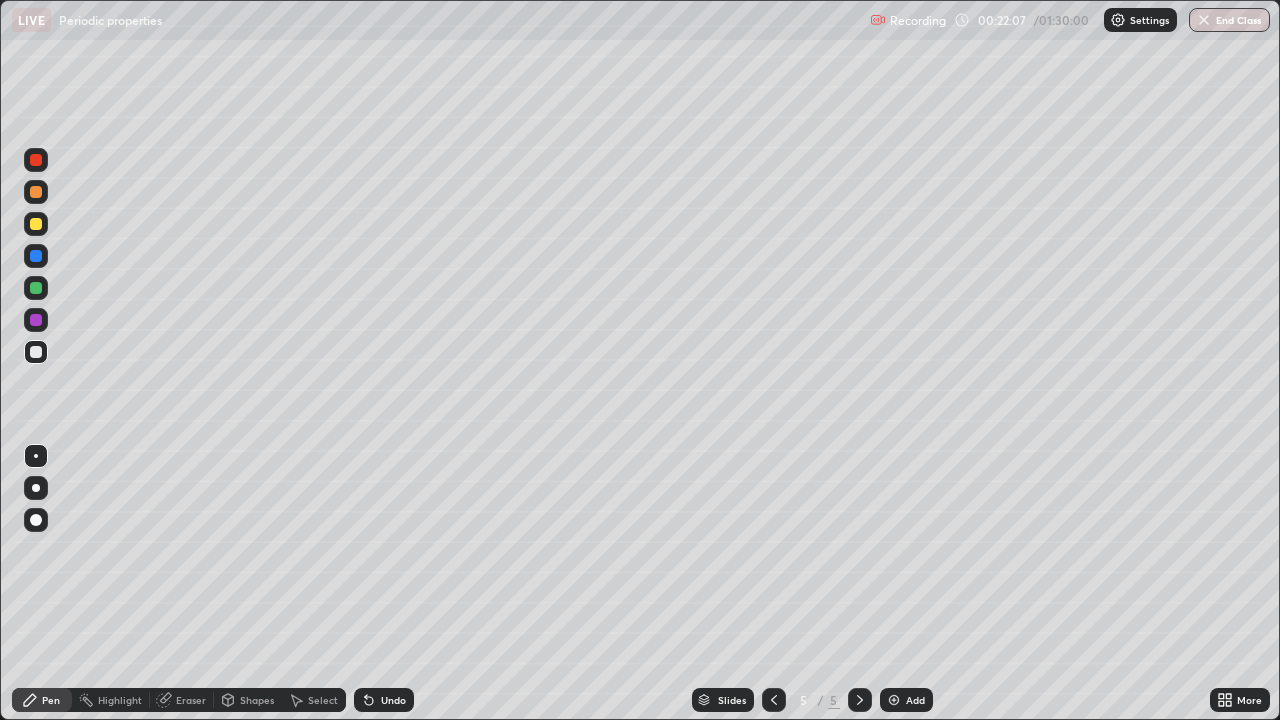 click on "Undo" at bounding box center (393, 700) 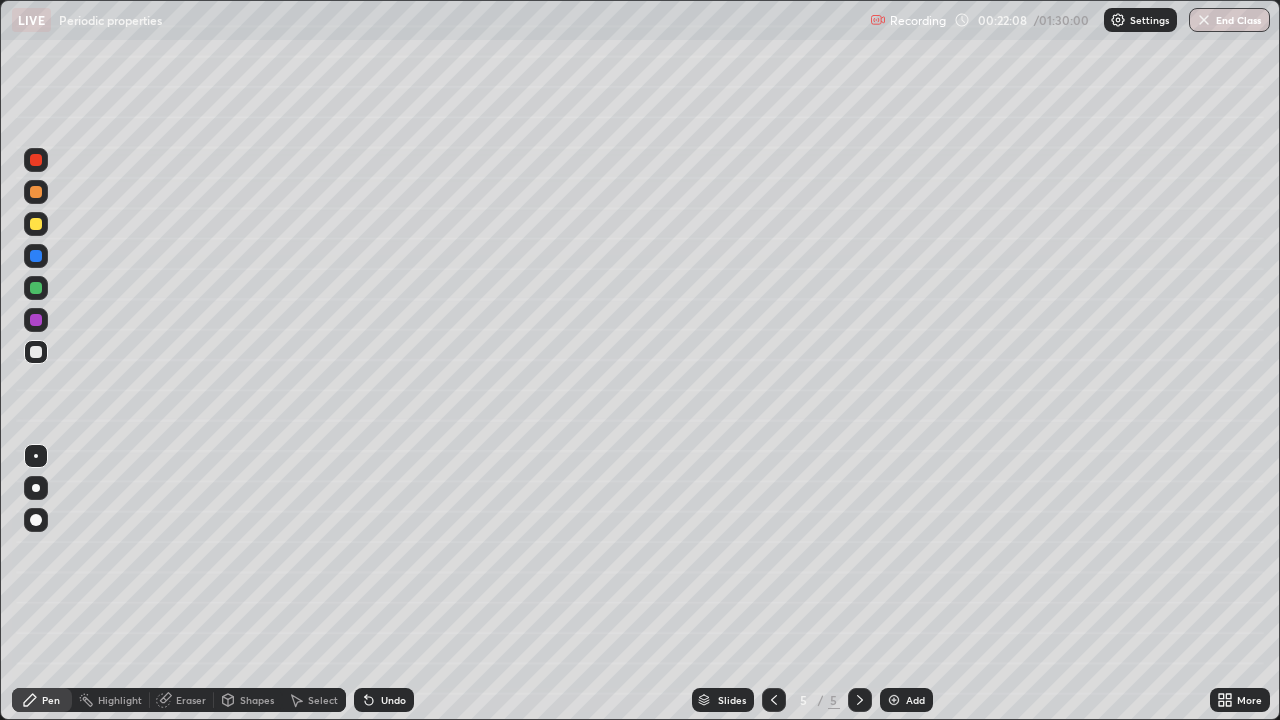 click on "Undo" at bounding box center [393, 700] 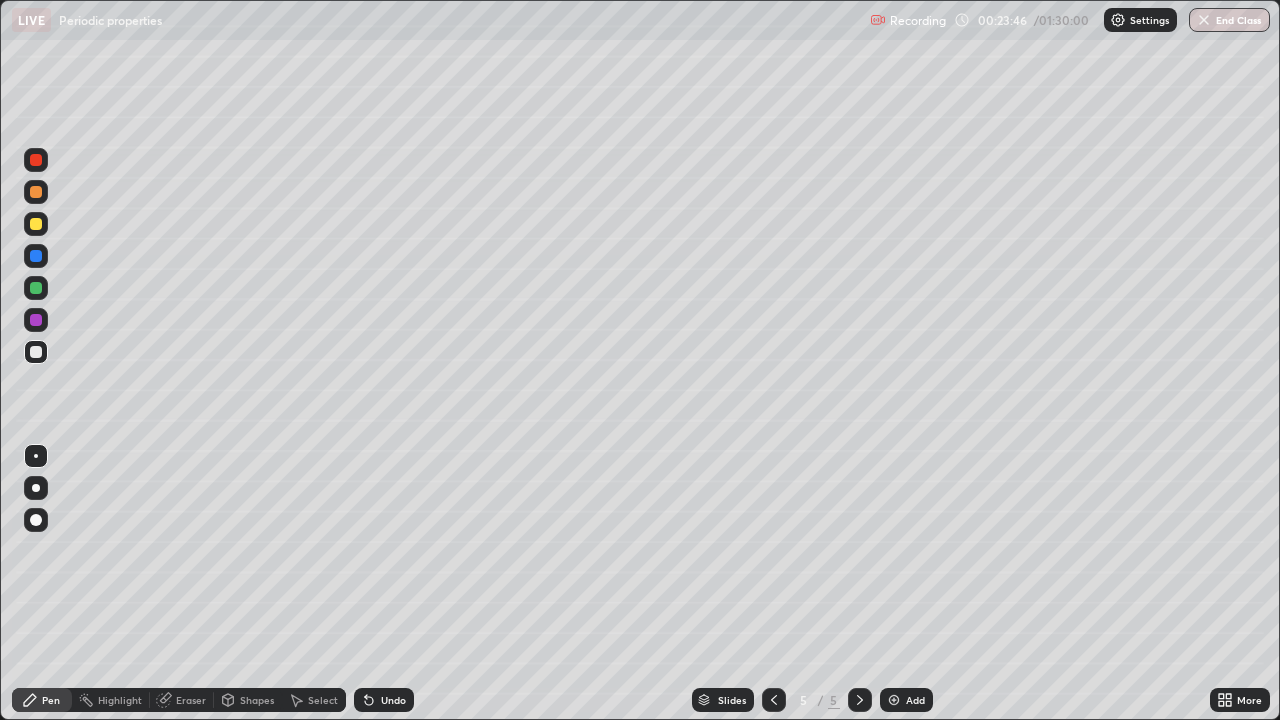 click on "Undo" at bounding box center (384, 700) 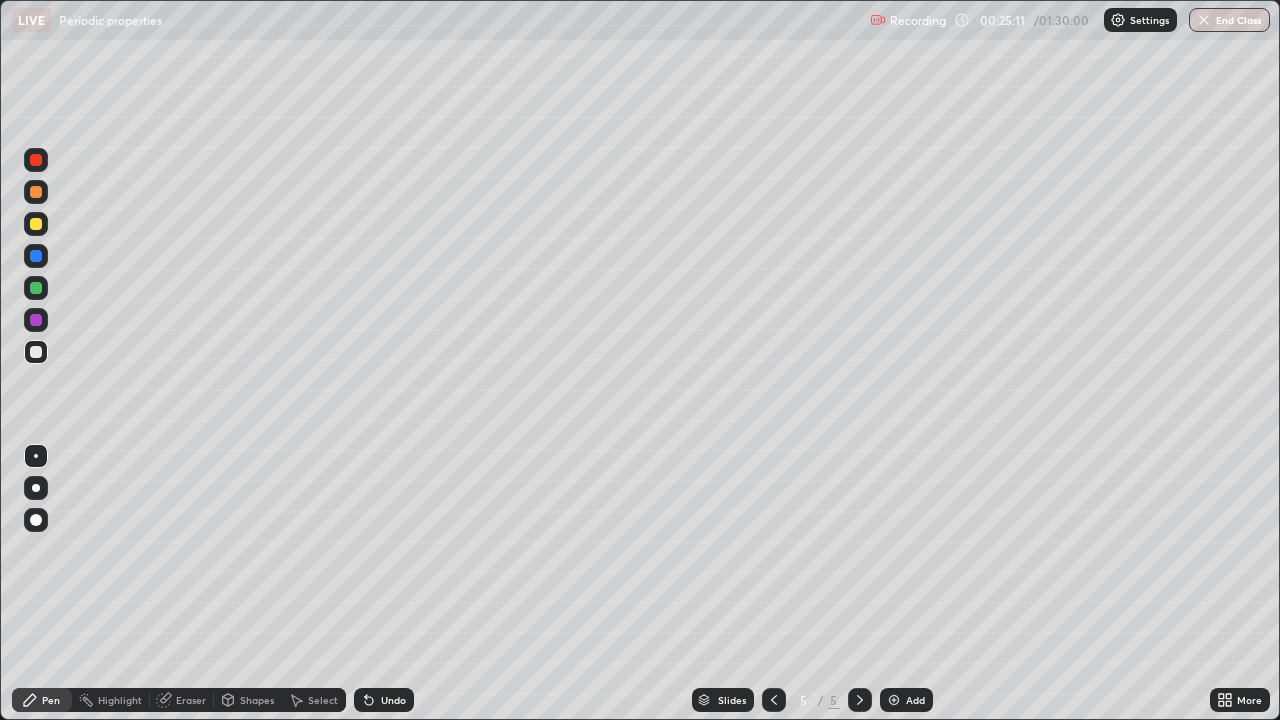 click on "Add" at bounding box center (915, 700) 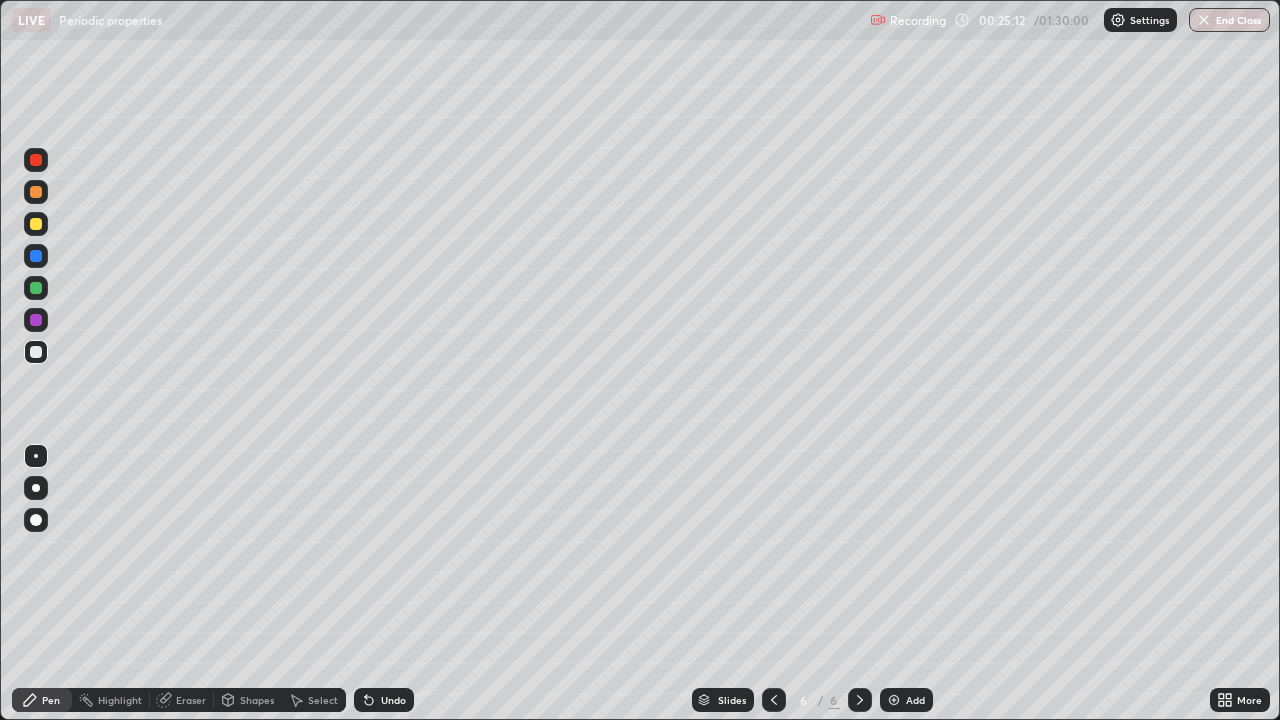click 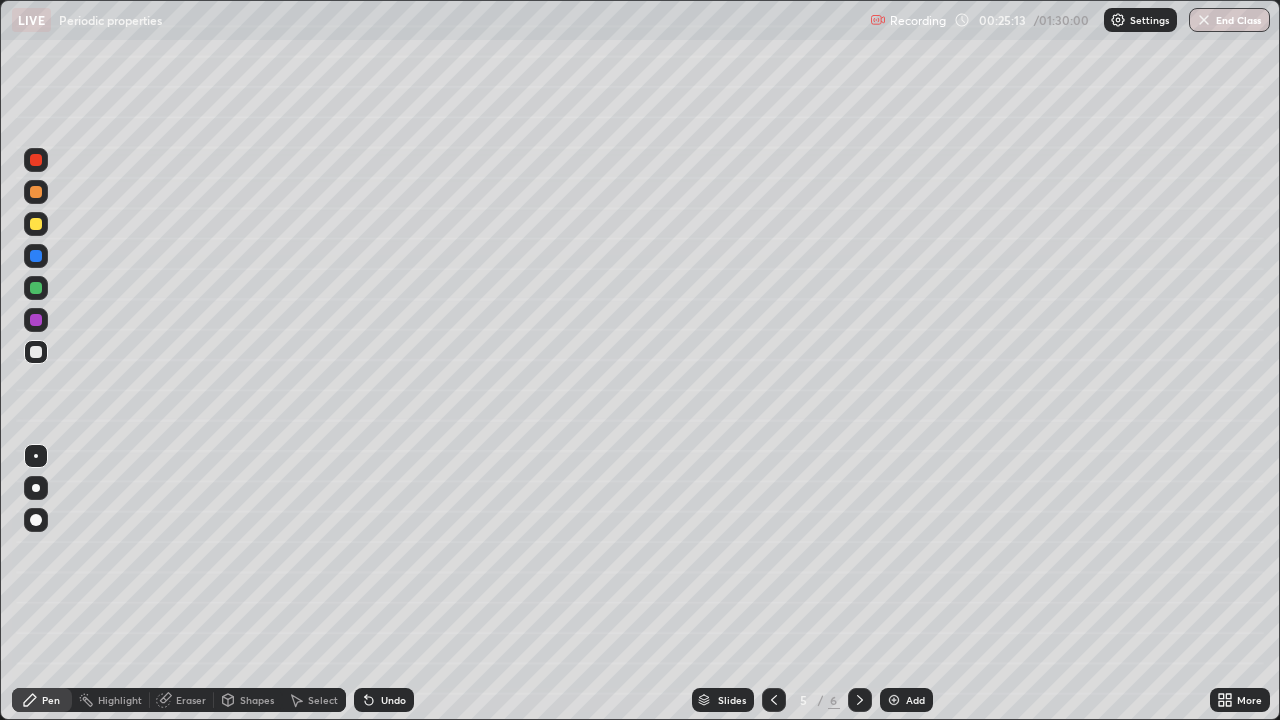 click at bounding box center [894, 700] 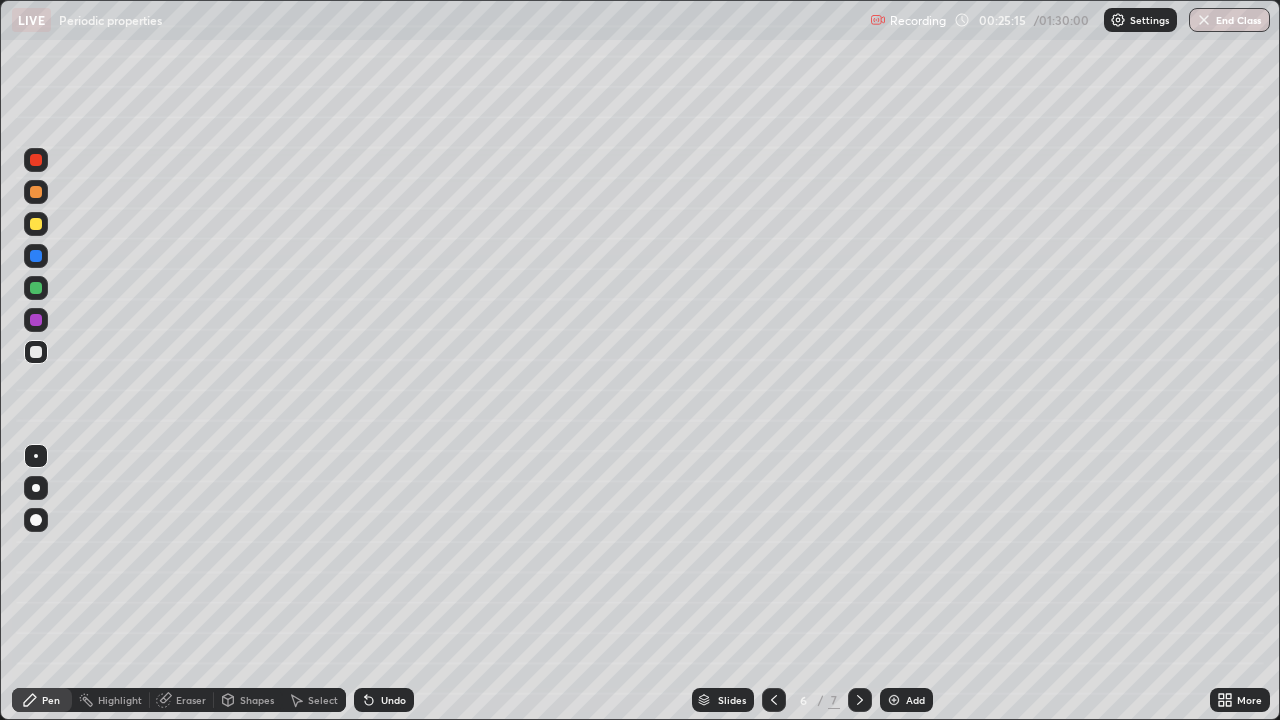 click 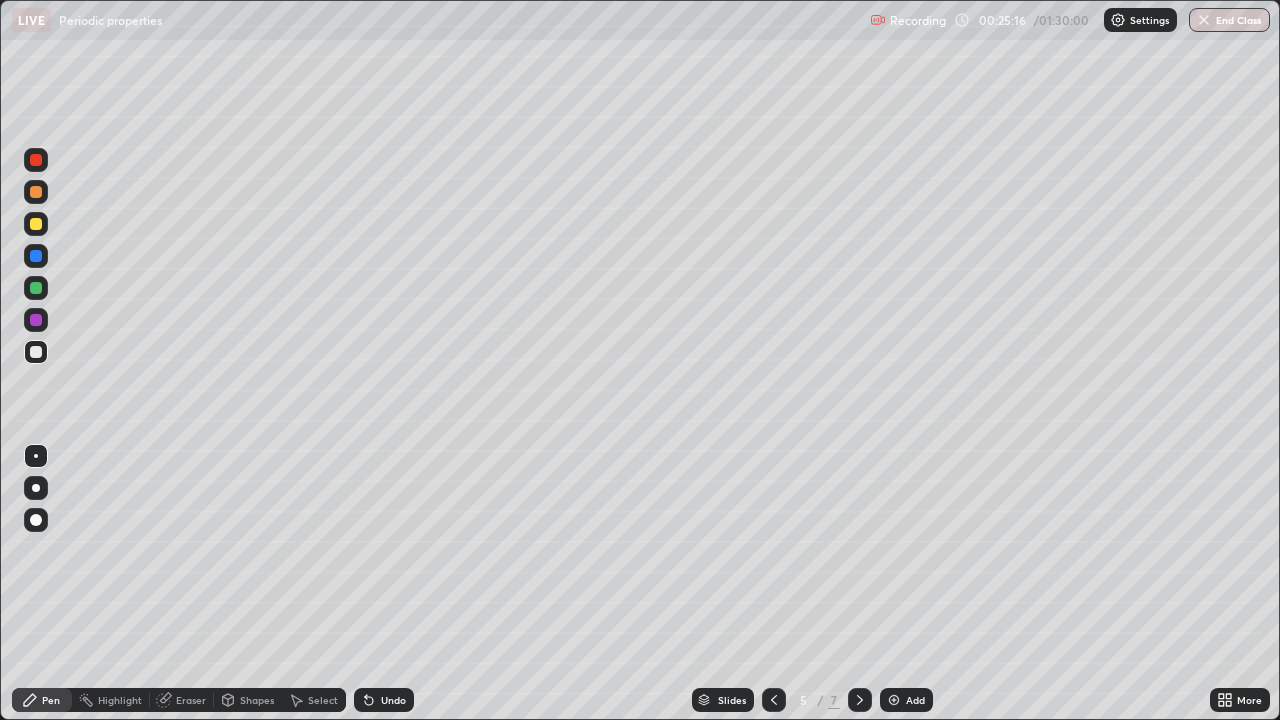 click 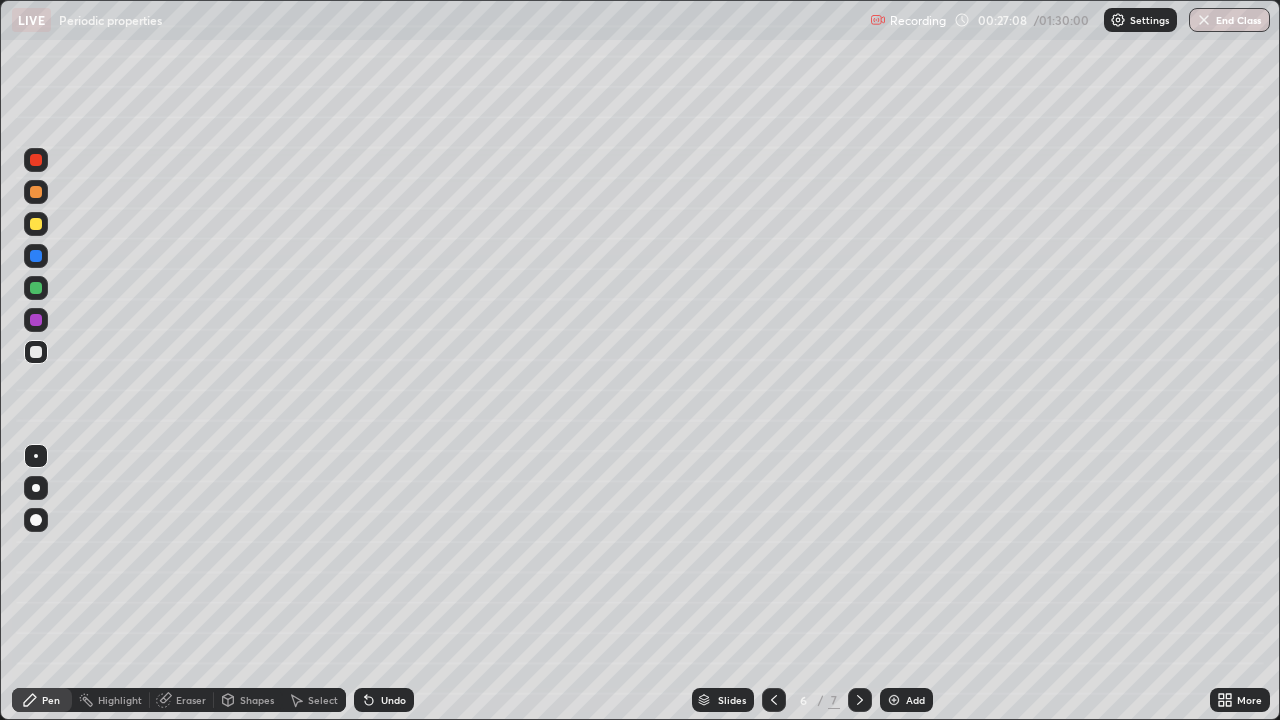 click 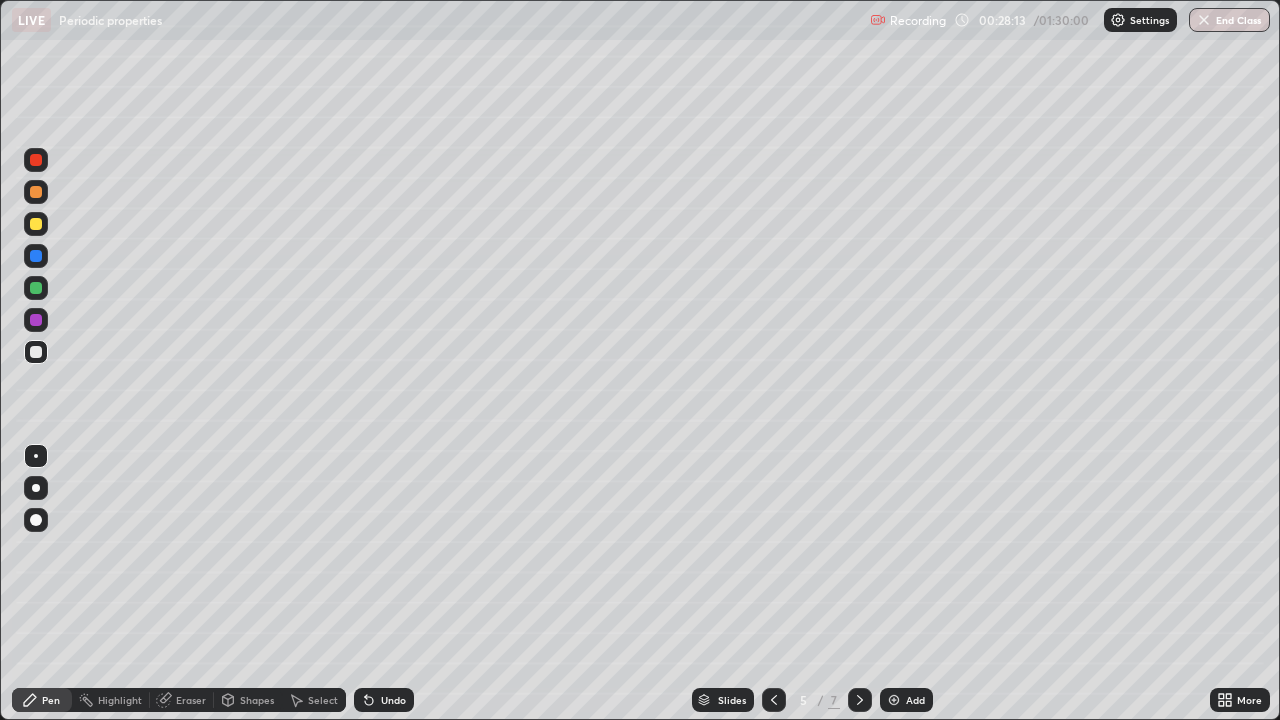 click at bounding box center [860, 700] 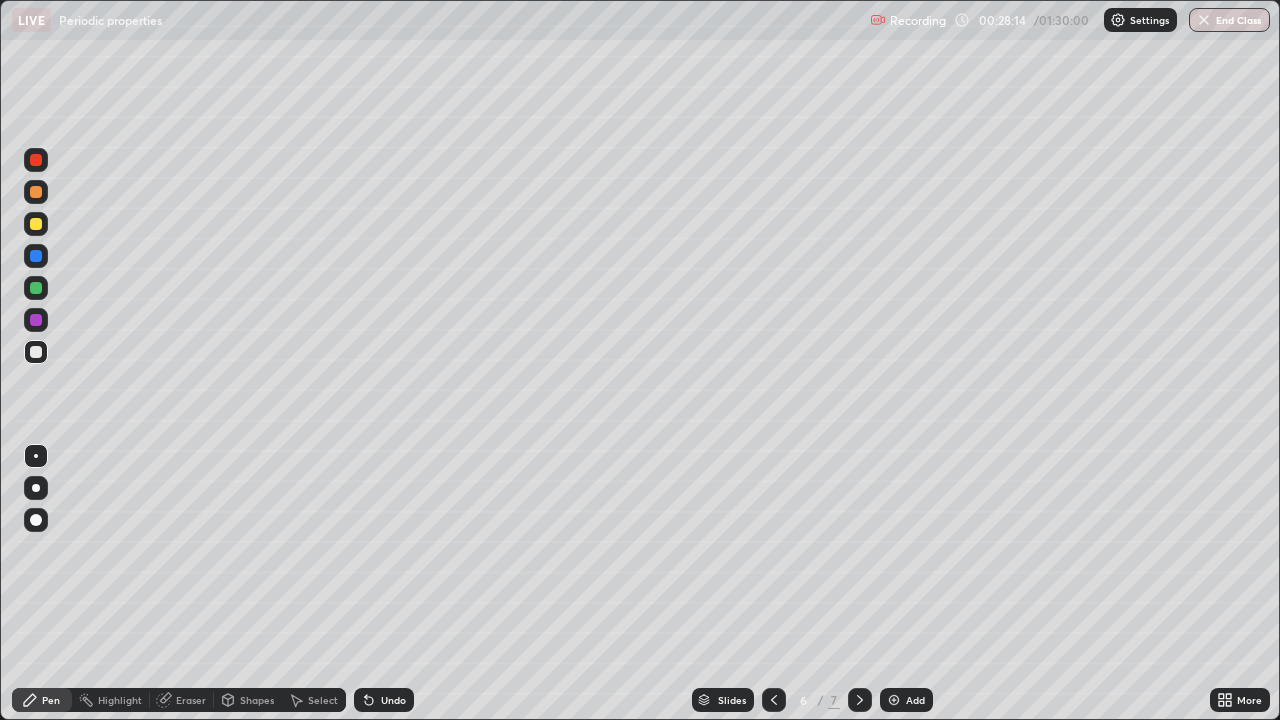 click 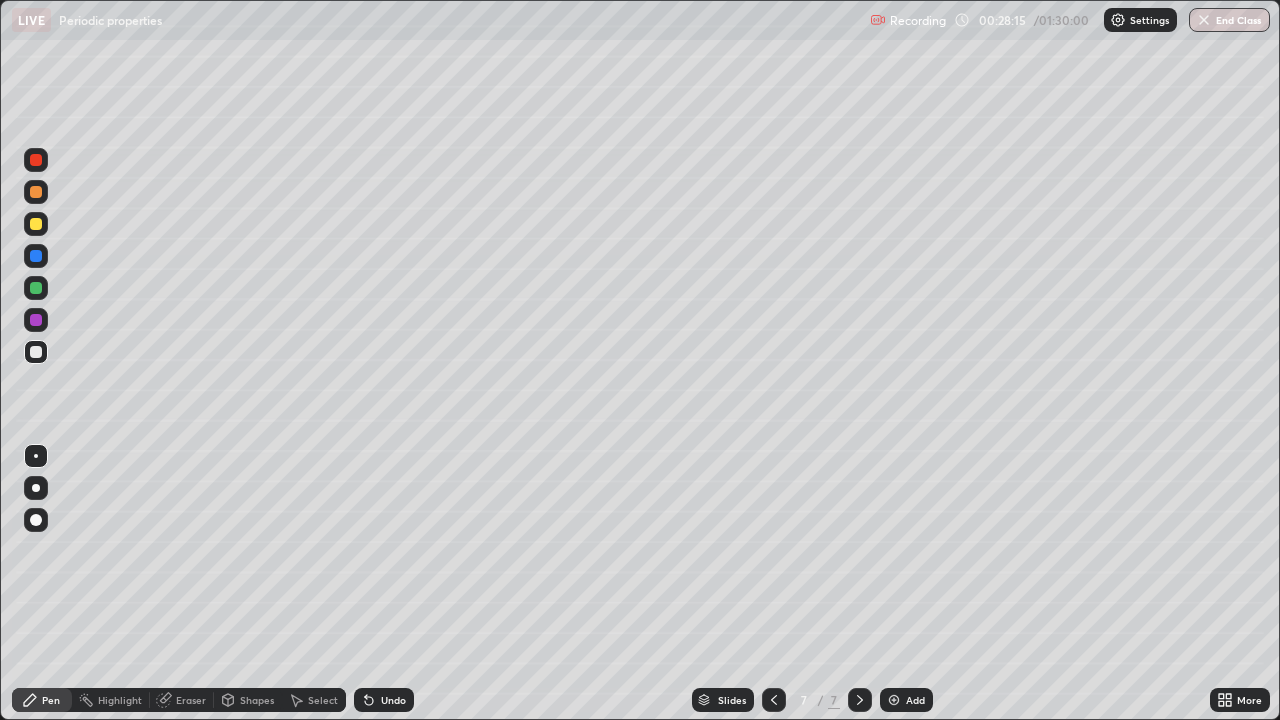 click 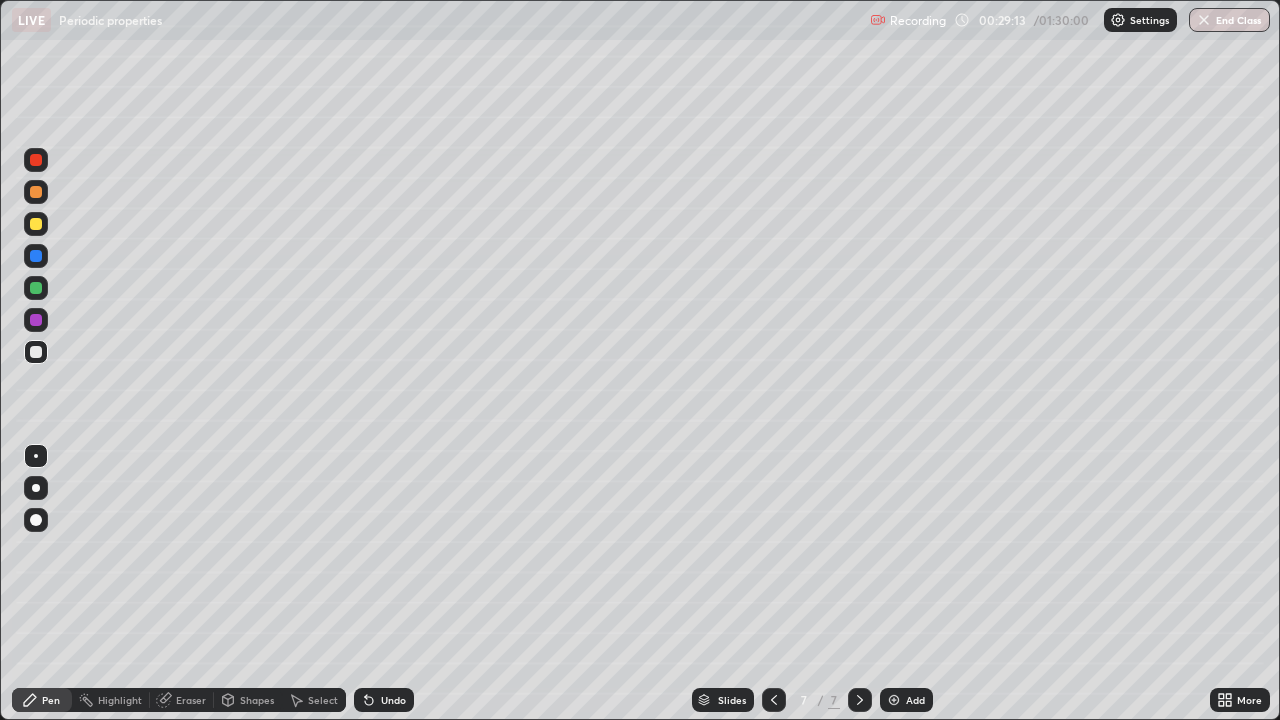 click at bounding box center (894, 700) 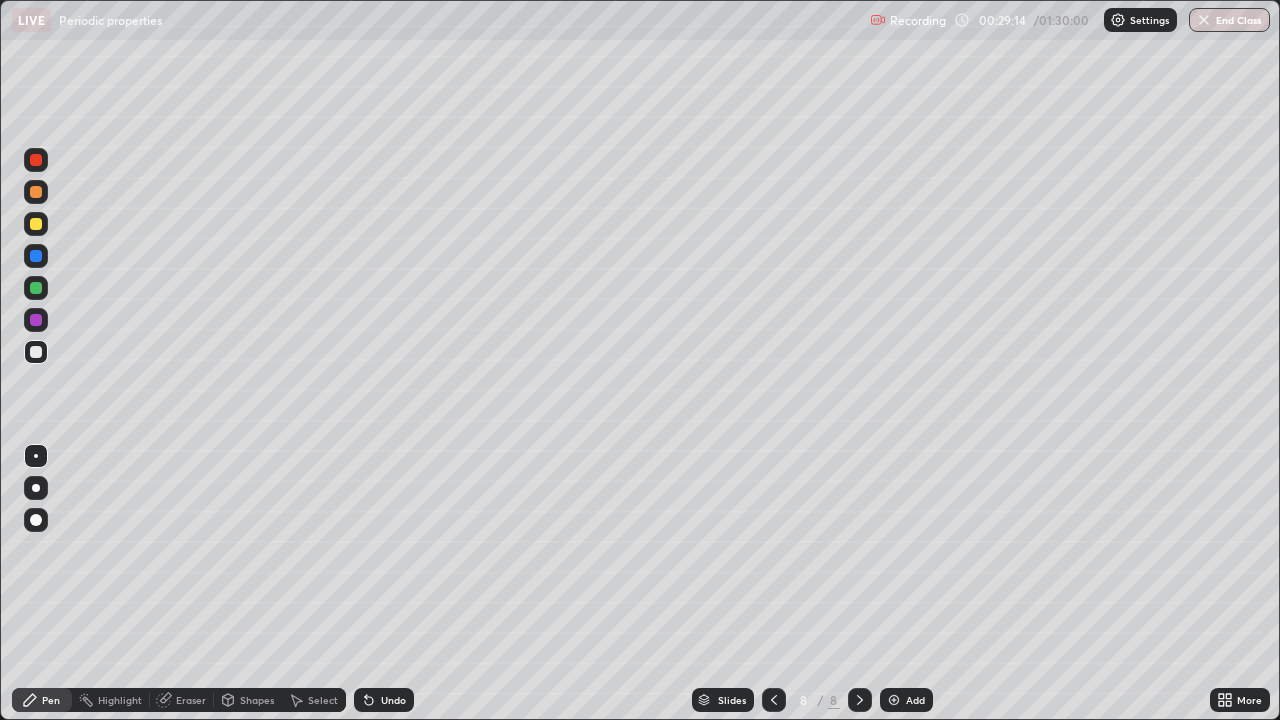 click at bounding box center (774, 700) 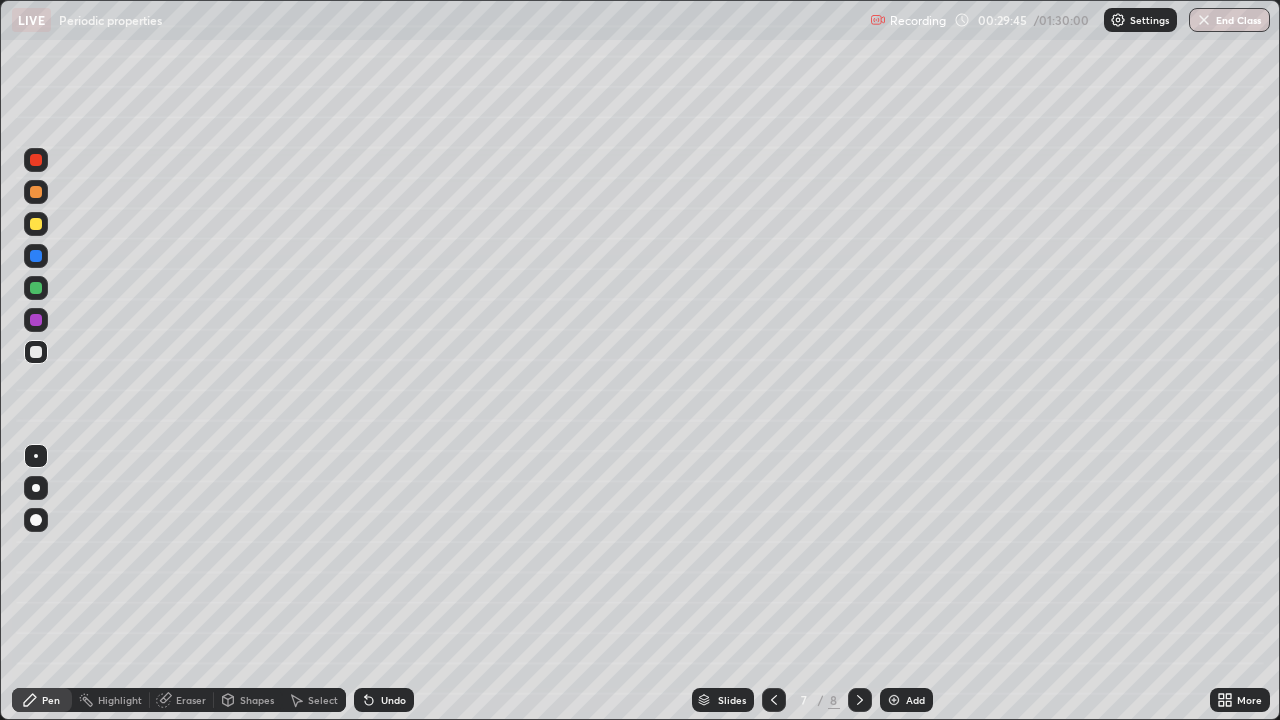 click 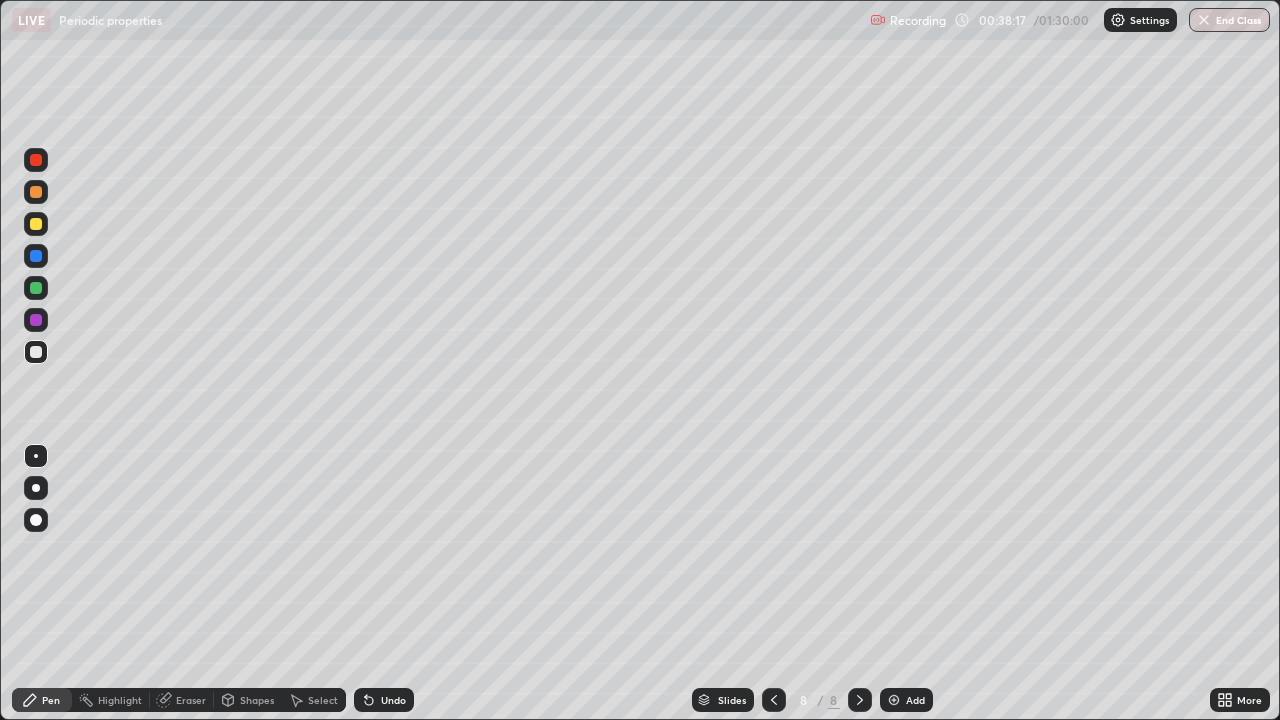 click on "Add" at bounding box center (915, 700) 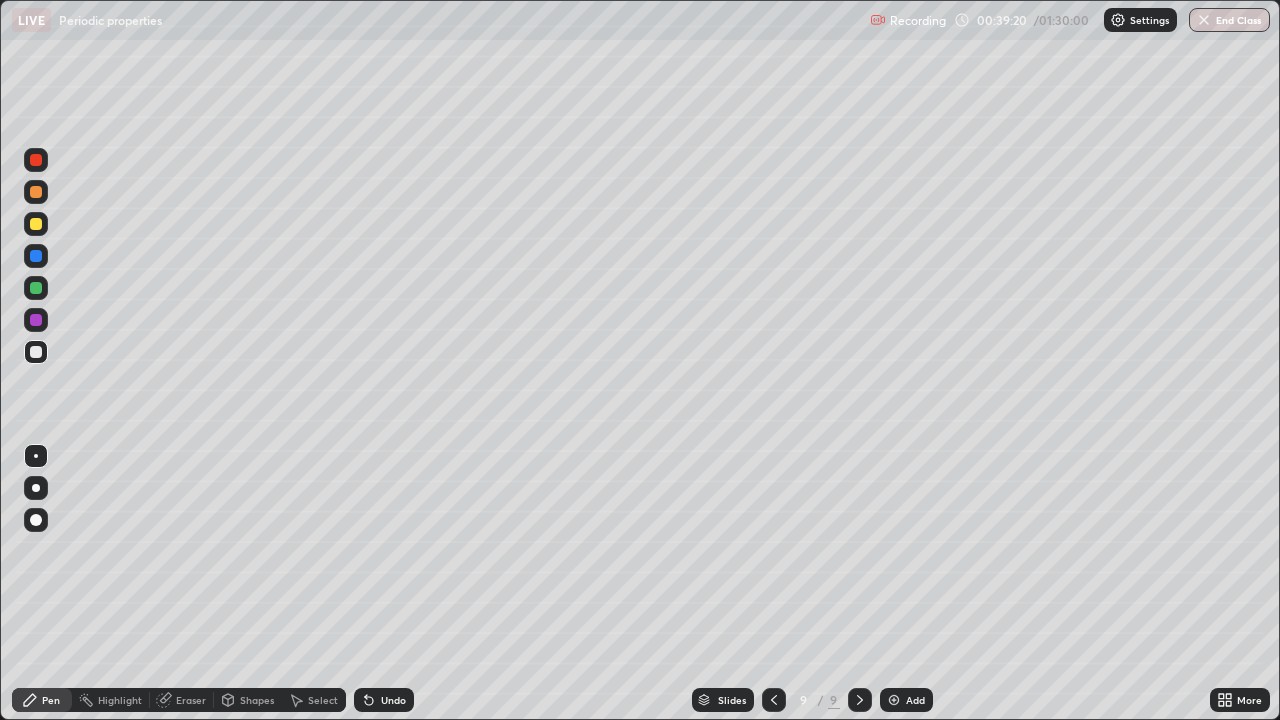 click on "Undo" at bounding box center (384, 700) 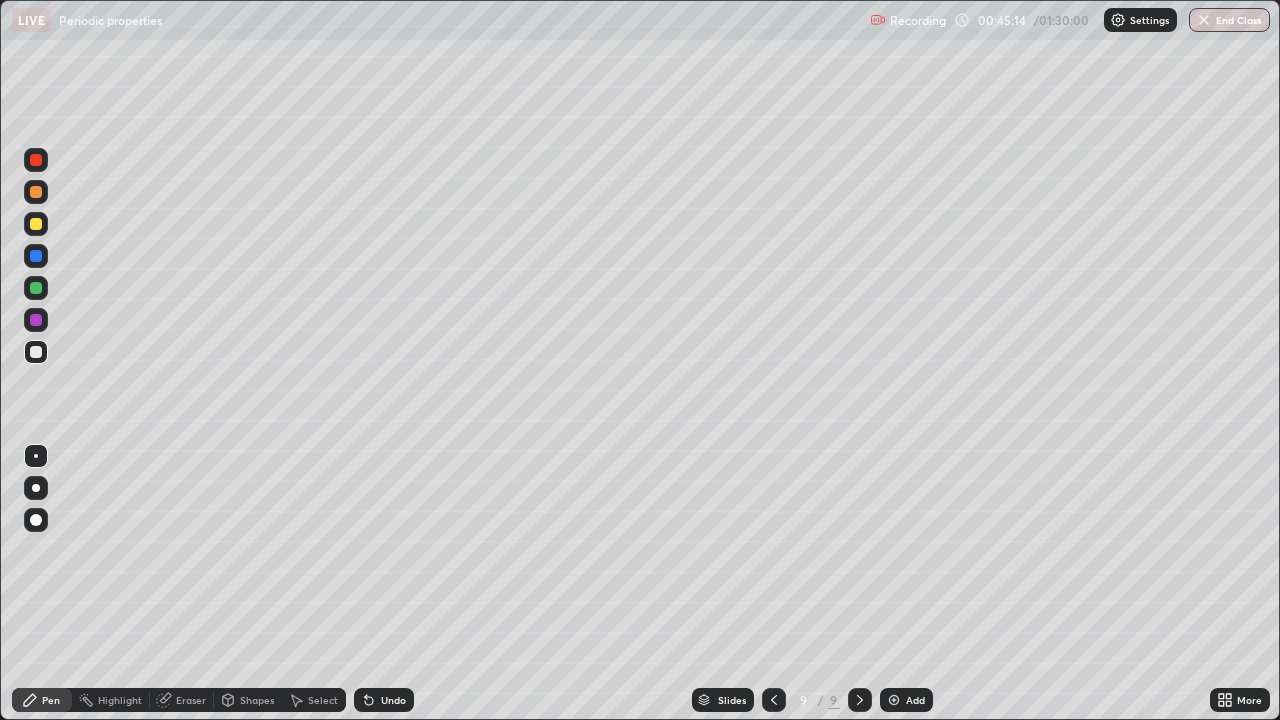 click at bounding box center (894, 700) 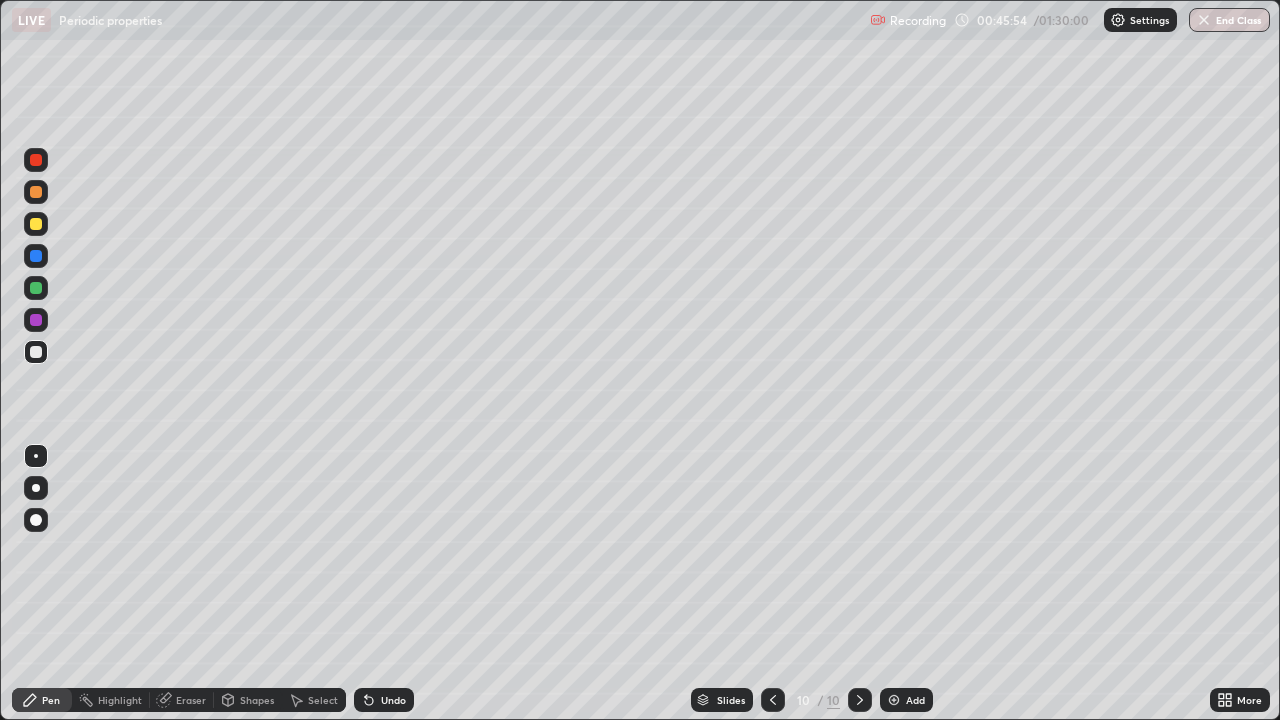 click on "Undo" at bounding box center [384, 700] 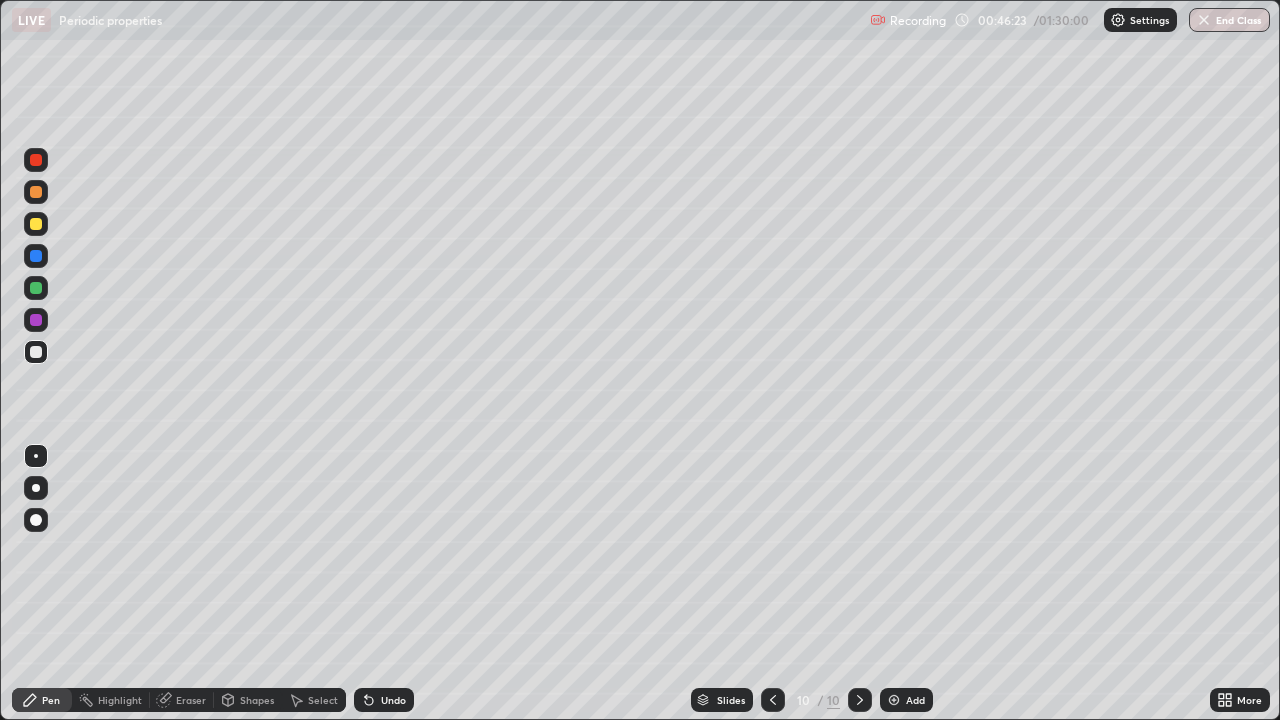 click on "Undo" at bounding box center [393, 700] 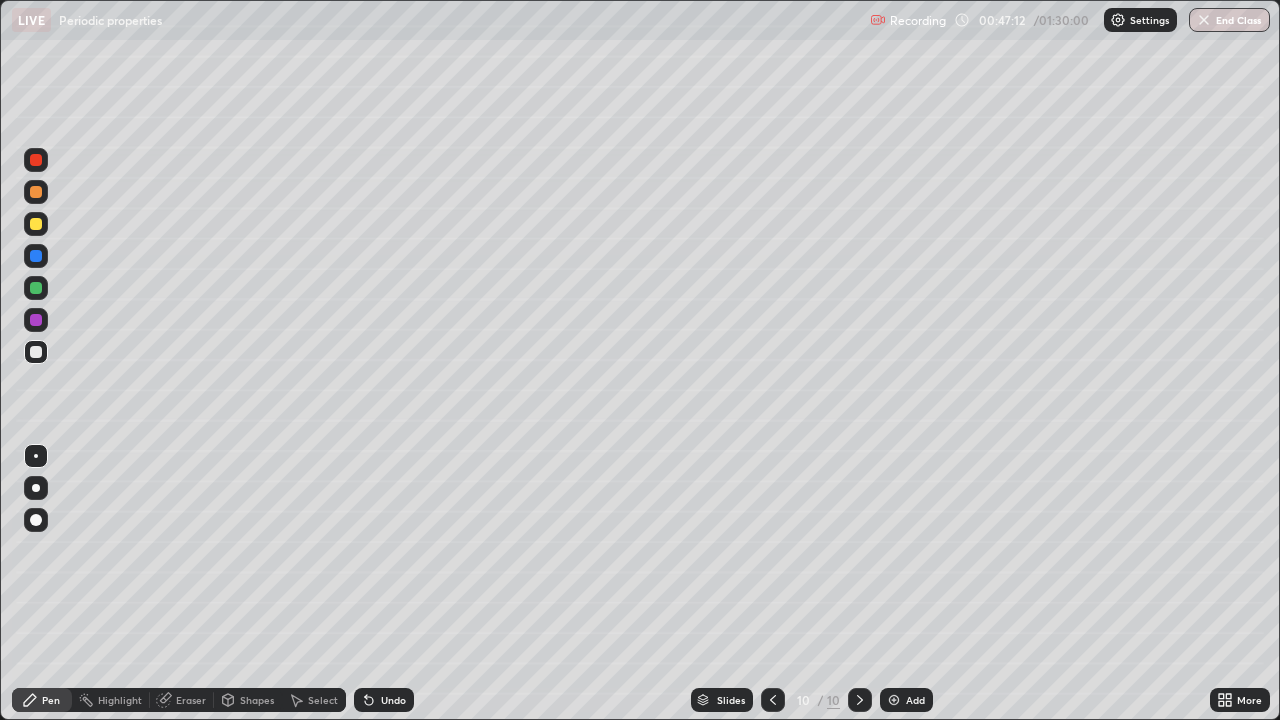 click at bounding box center [773, 700] 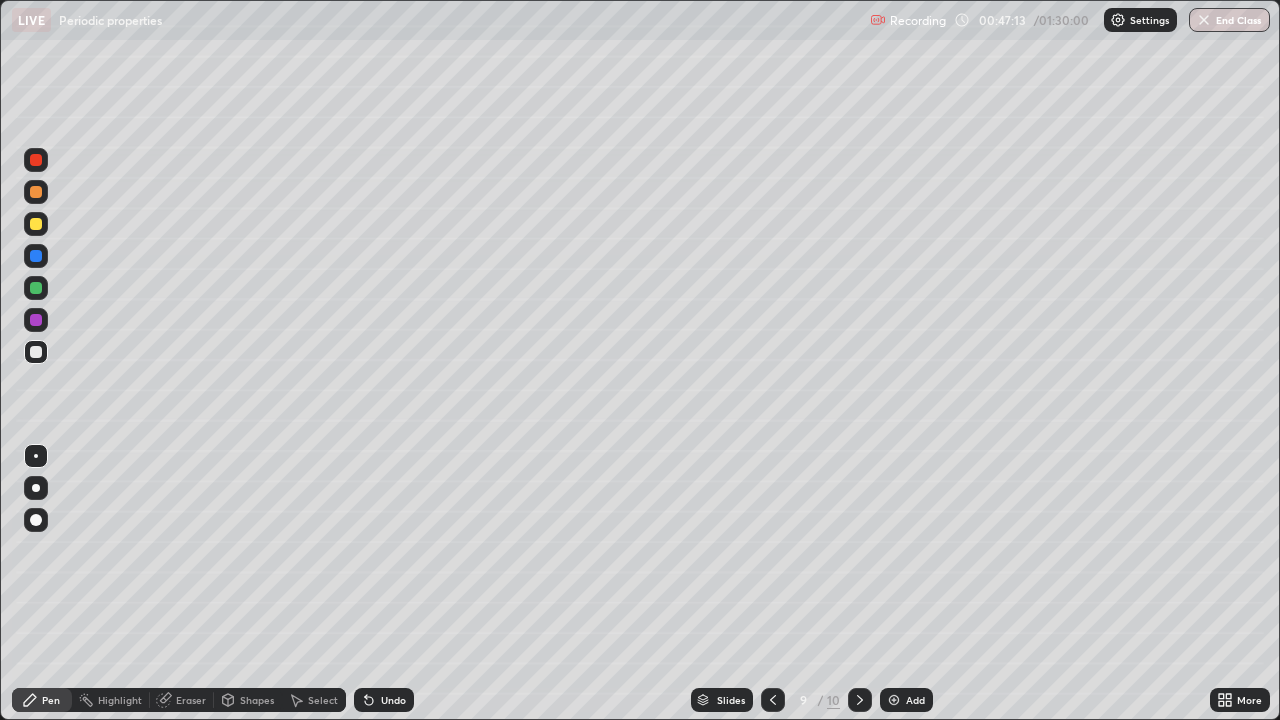 click 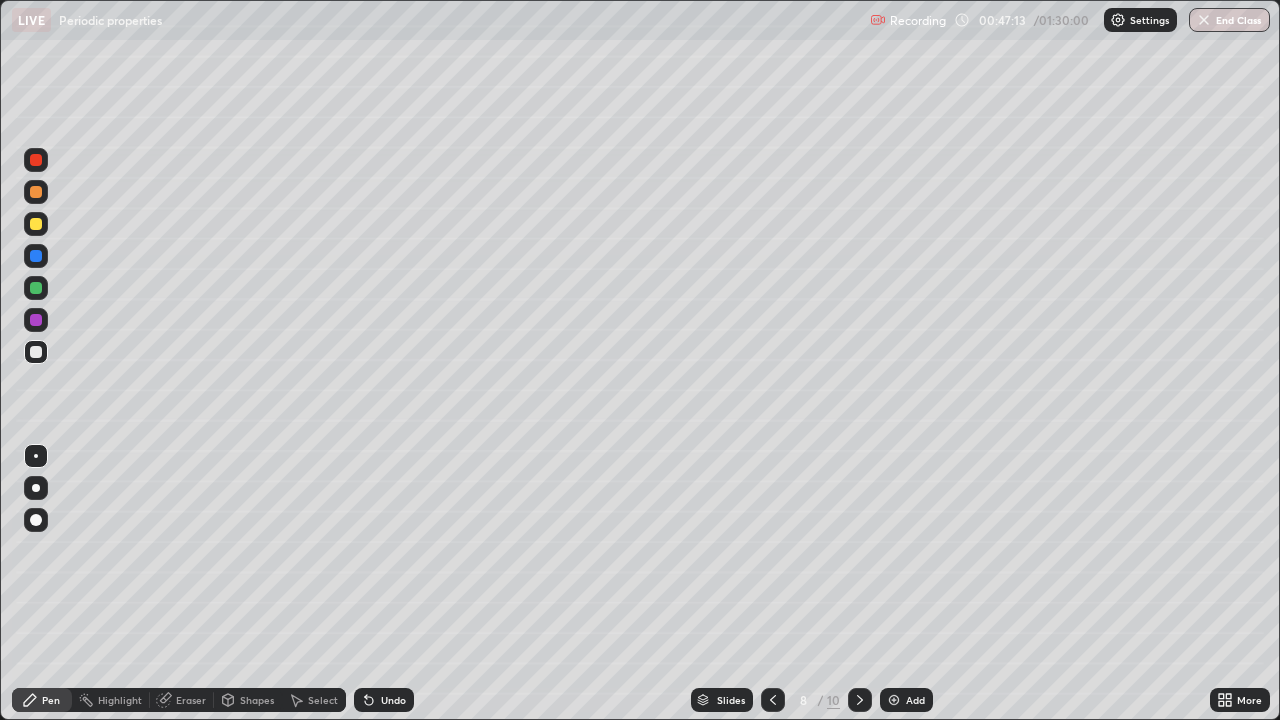 click at bounding box center [773, 700] 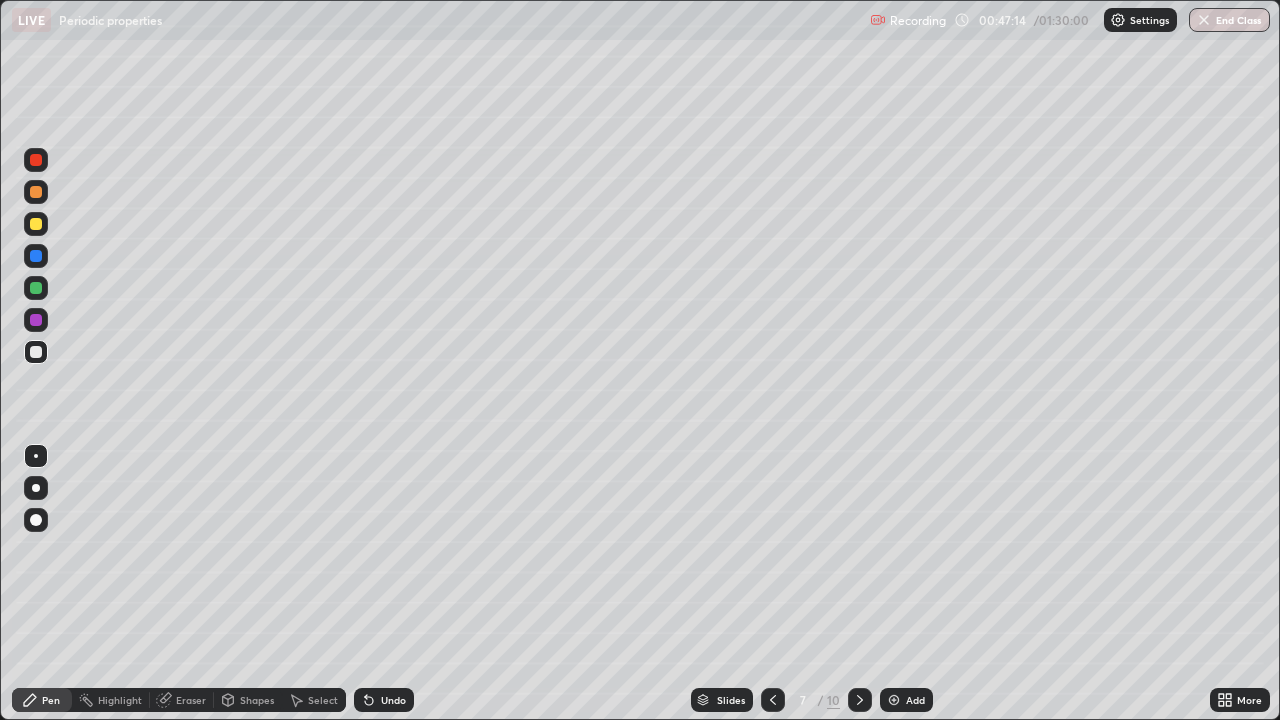 click 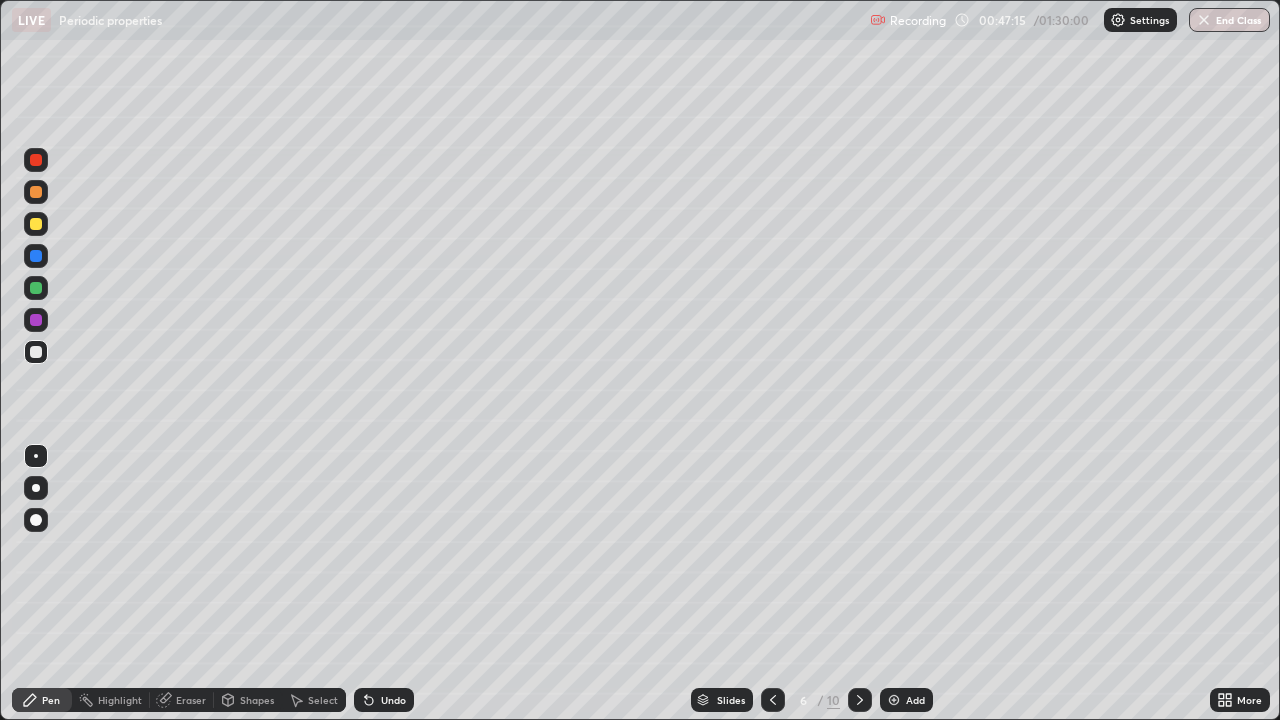 click 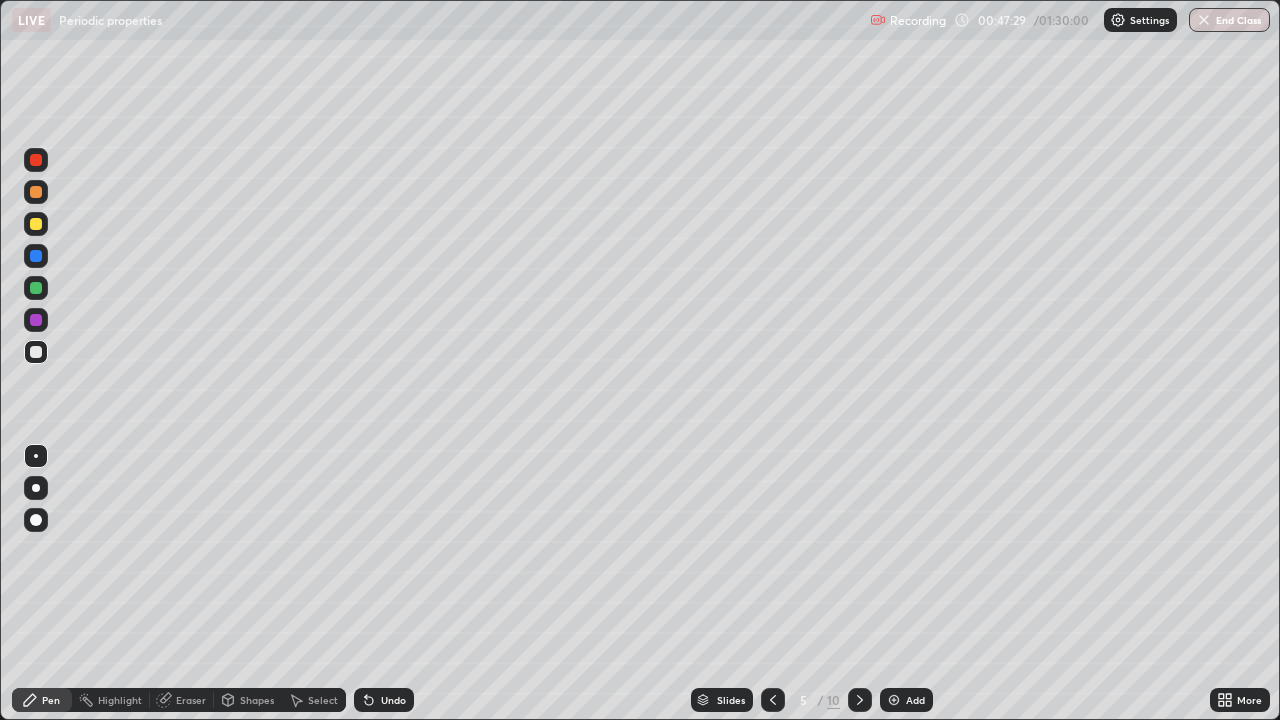 click 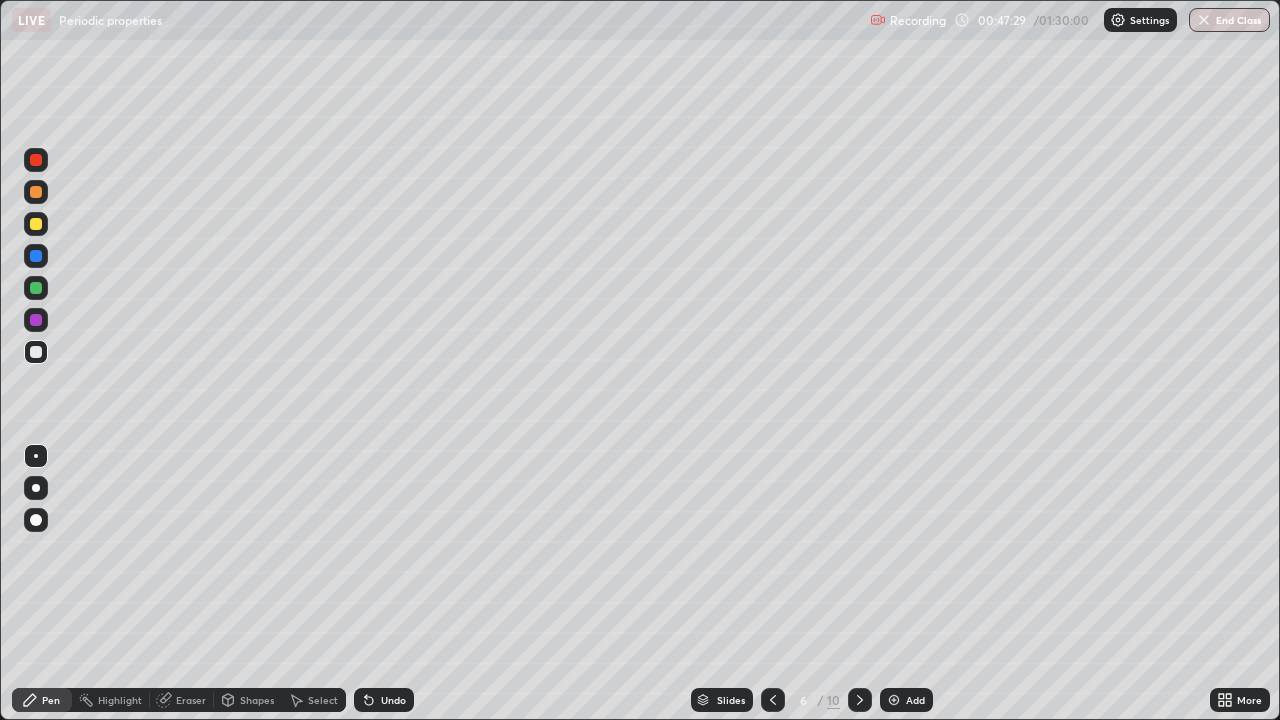 click at bounding box center [860, 700] 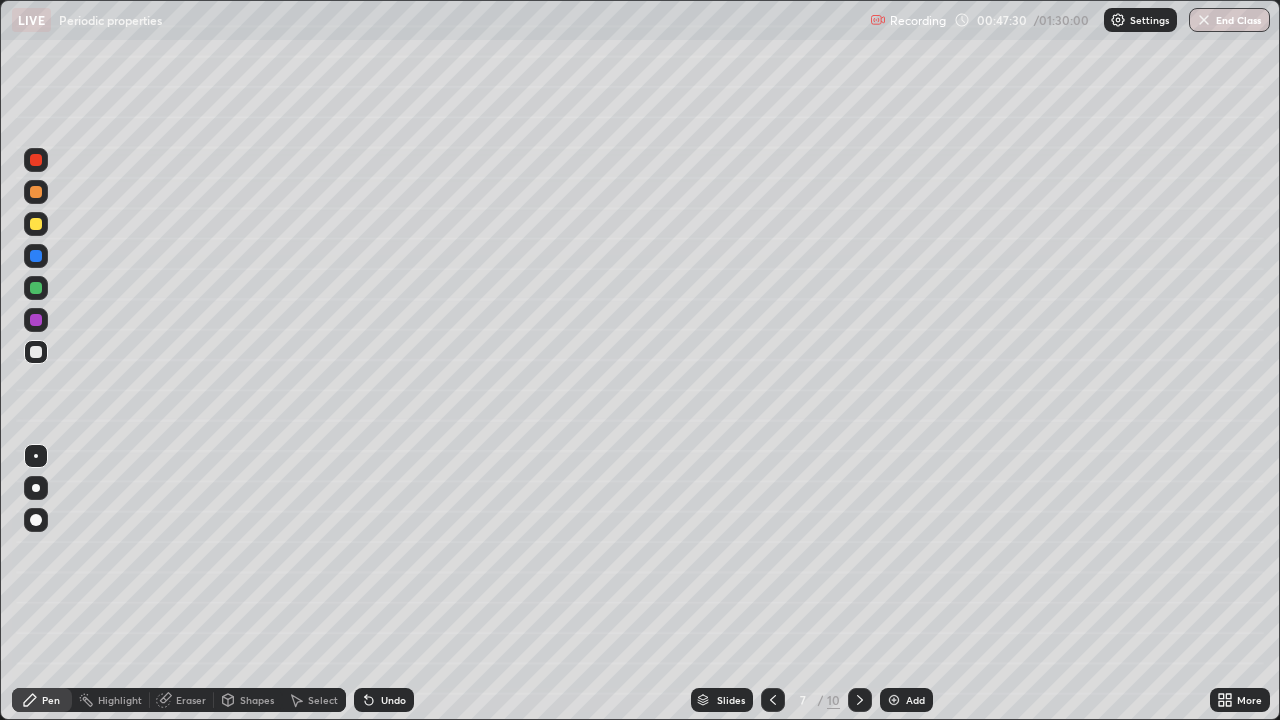 click at bounding box center [860, 700] 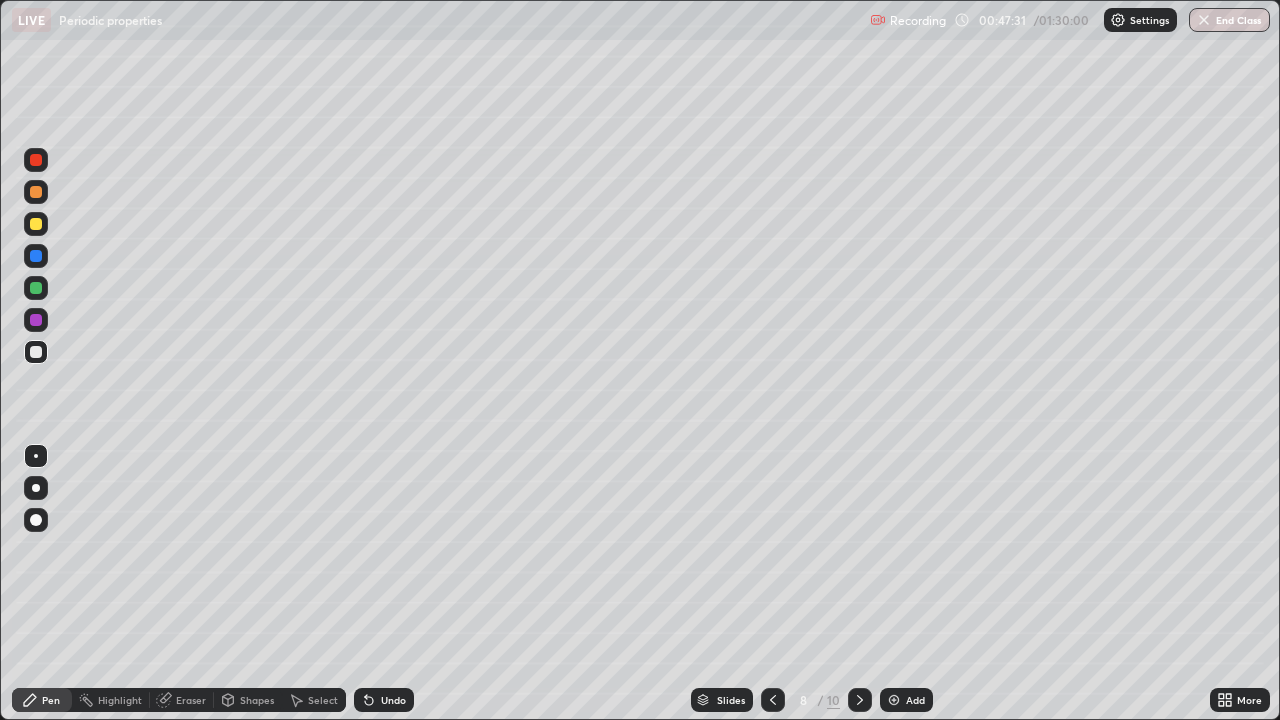 click 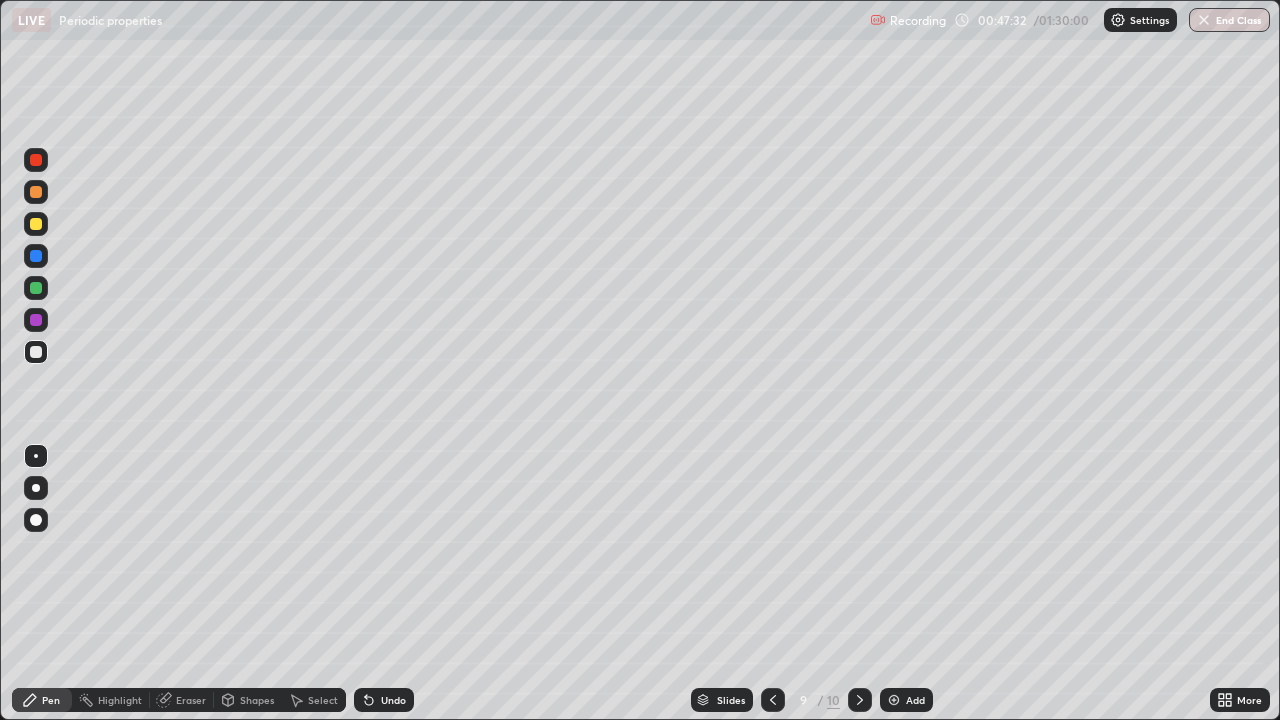 click 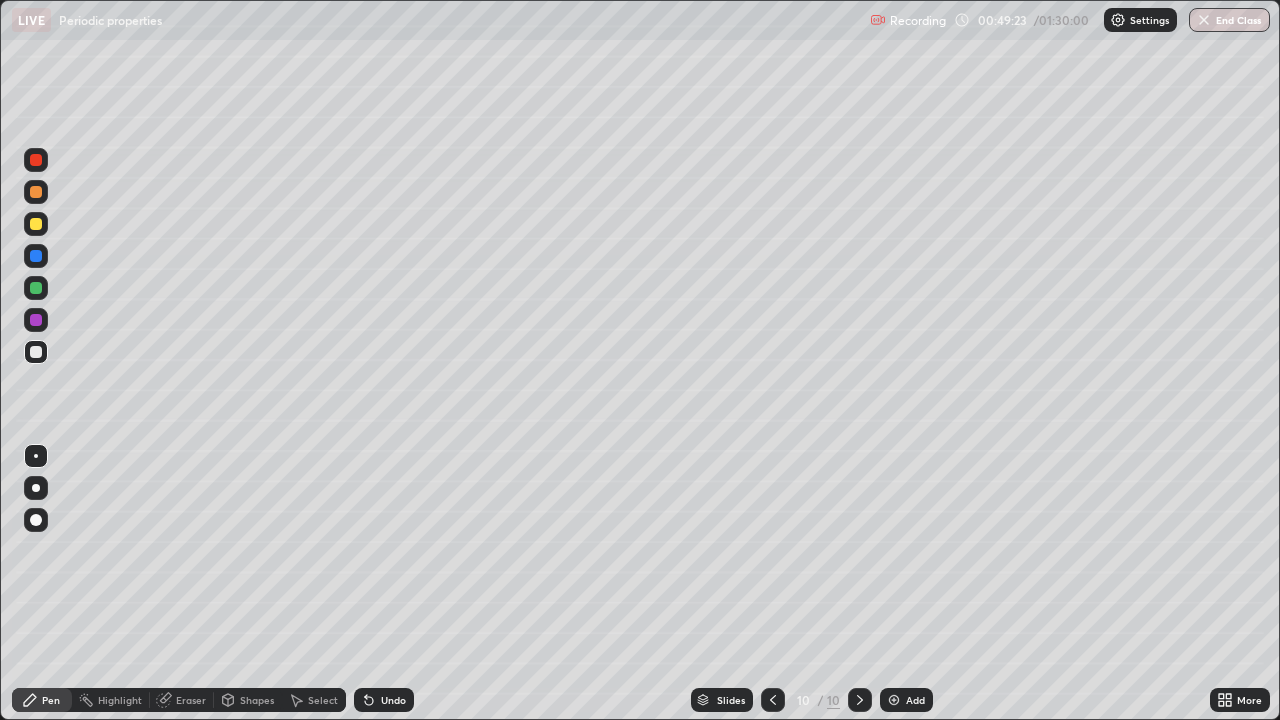 click on "Add" at bounding box center (906, 700) 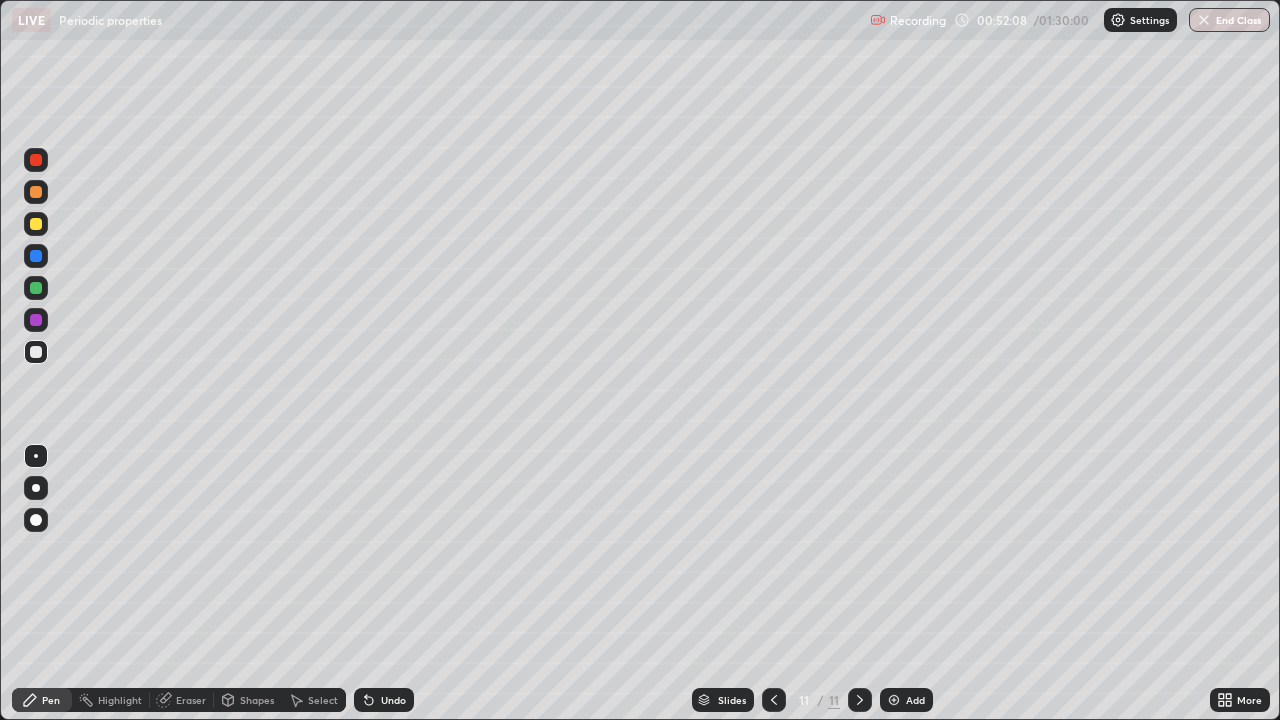 click on "Add" at bounding box center [906, 700] 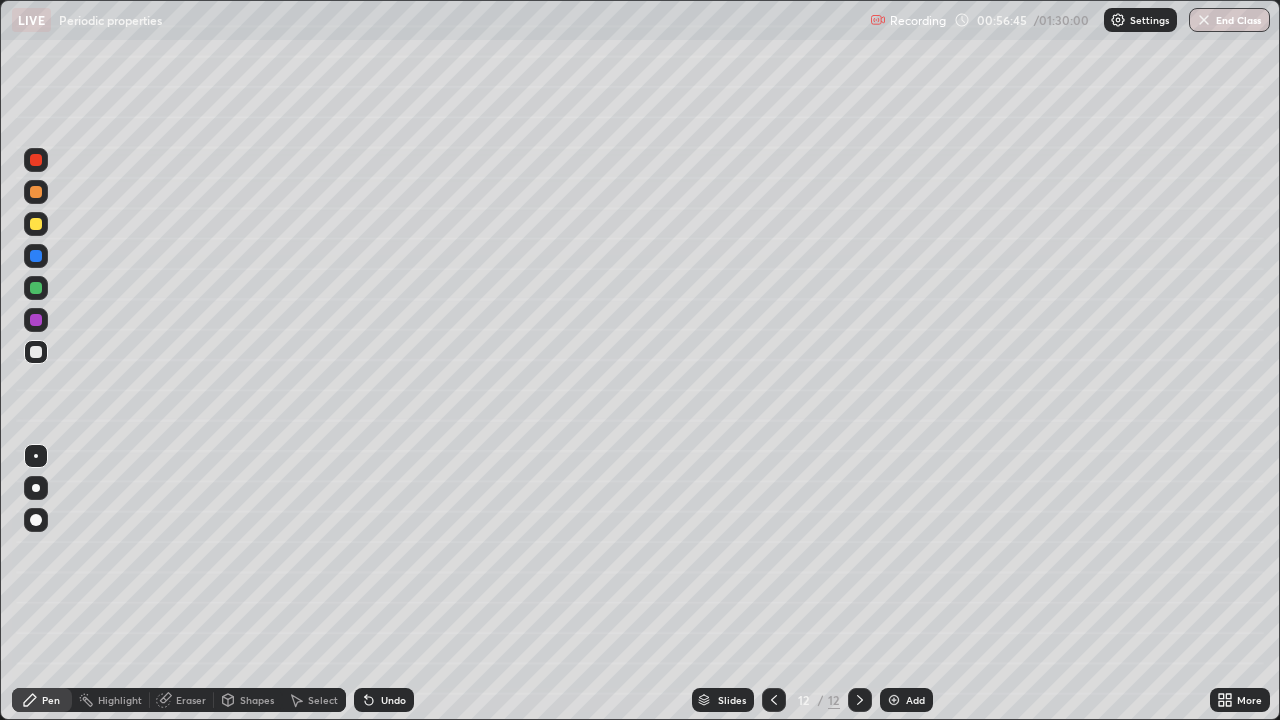 click on "Add" at bounding box center (906, 700) 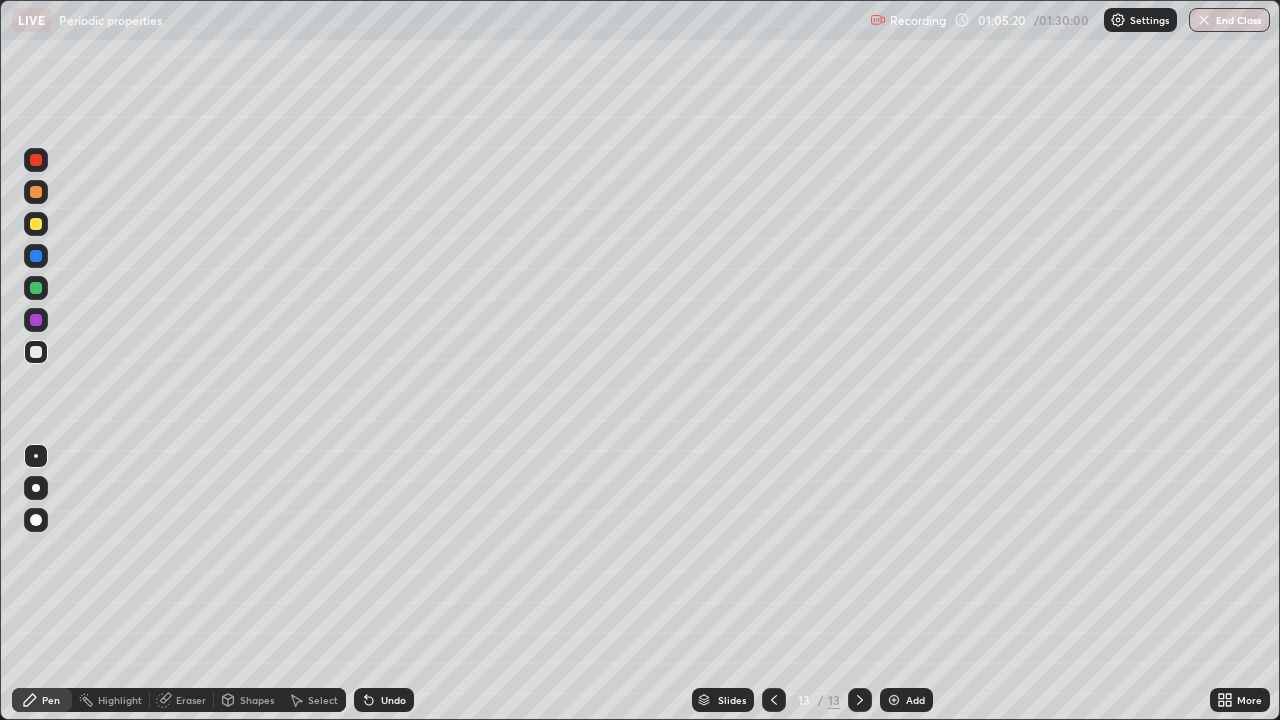 click on "Add" at bounding box center (915, 700) 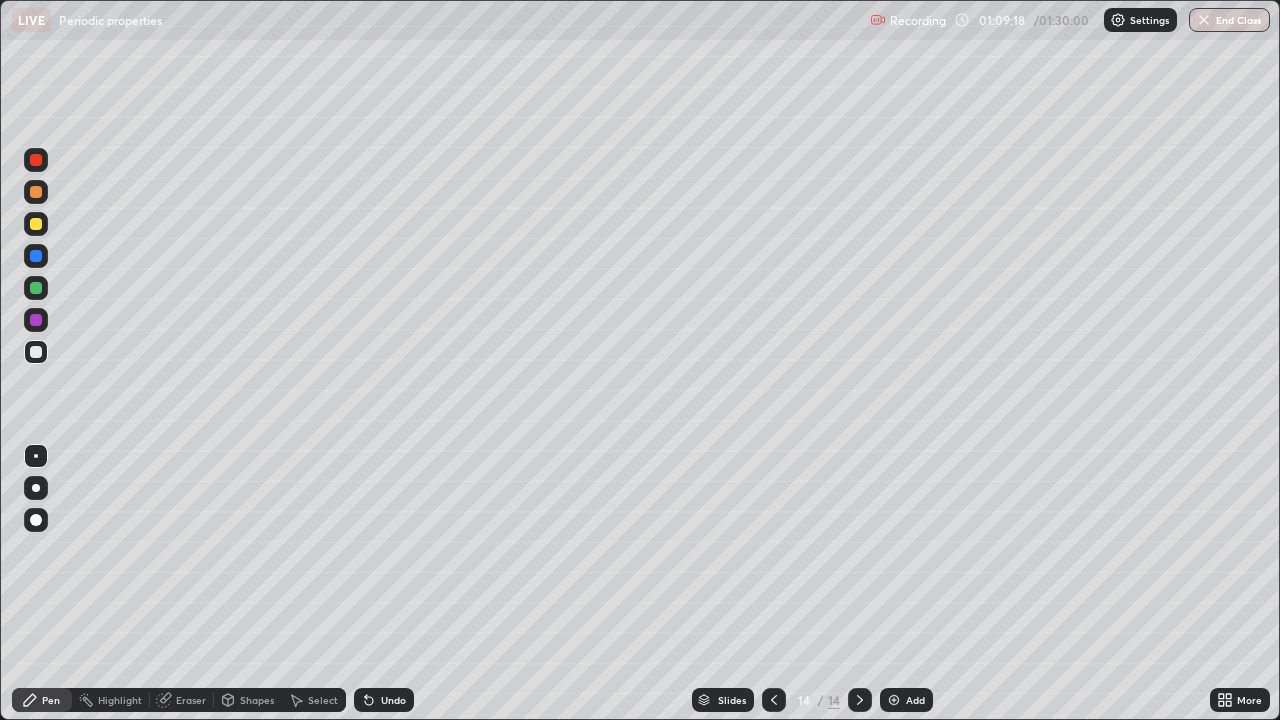 click 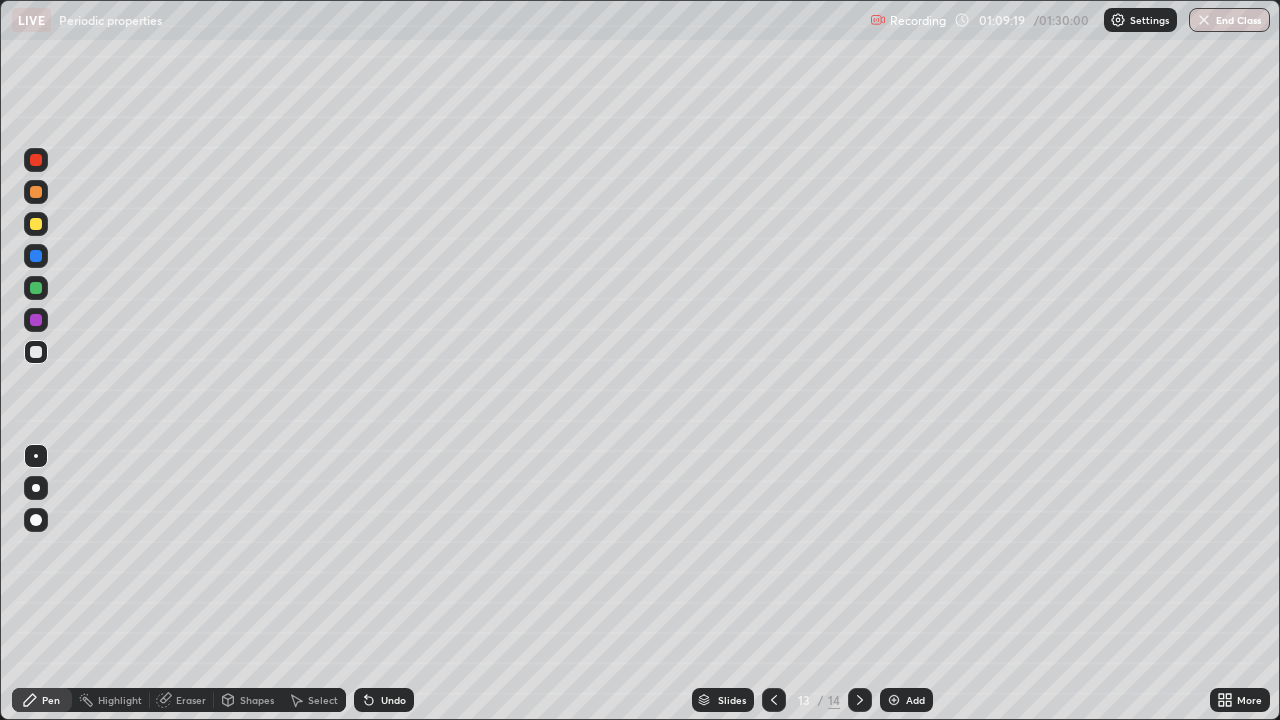 click 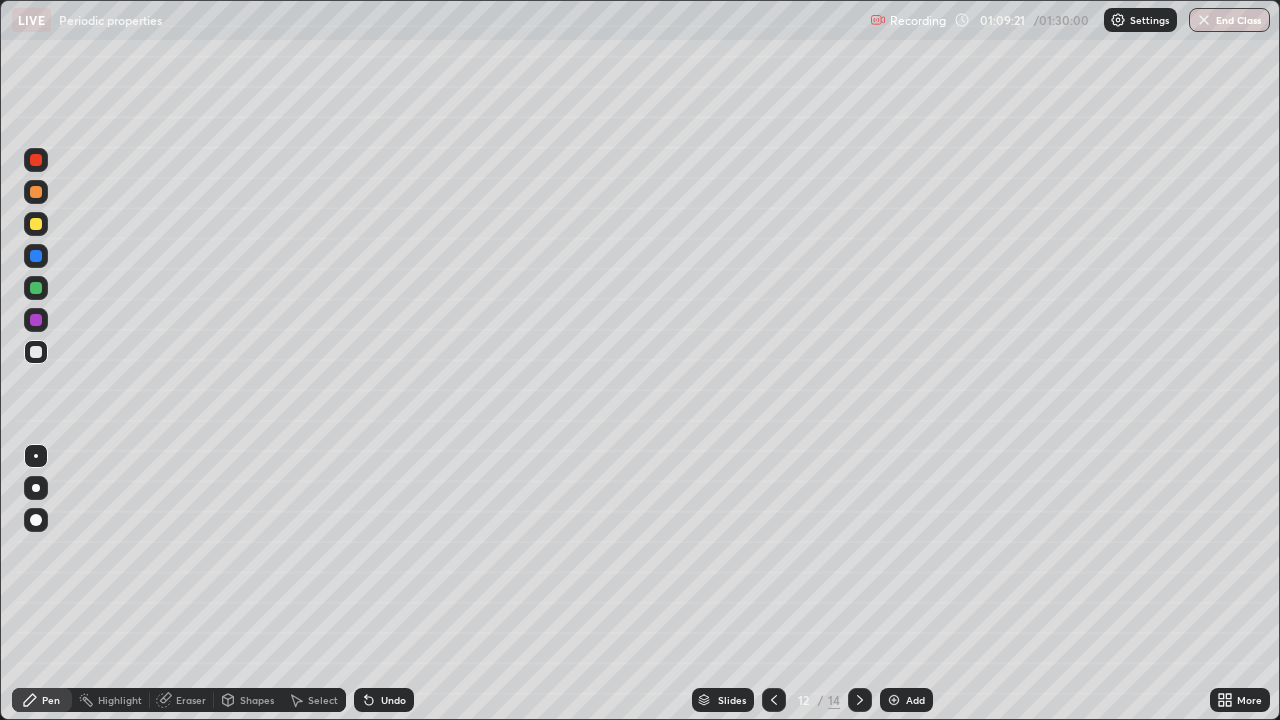 click 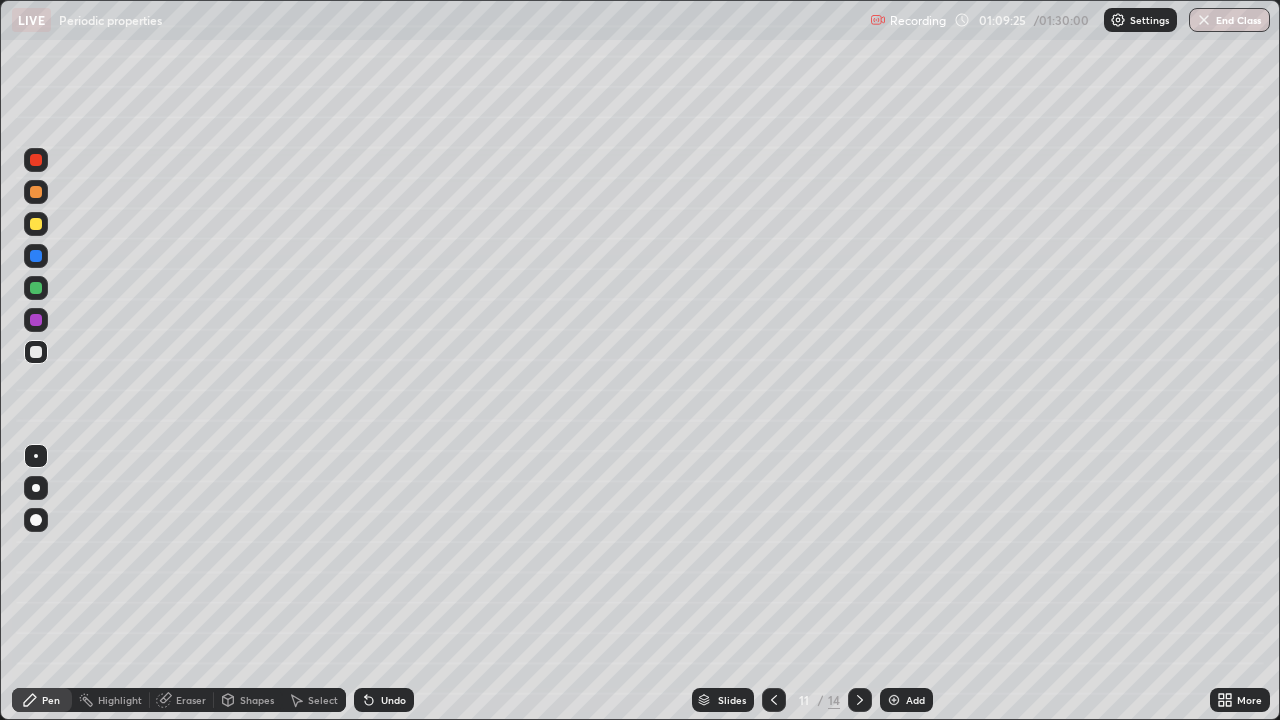 click 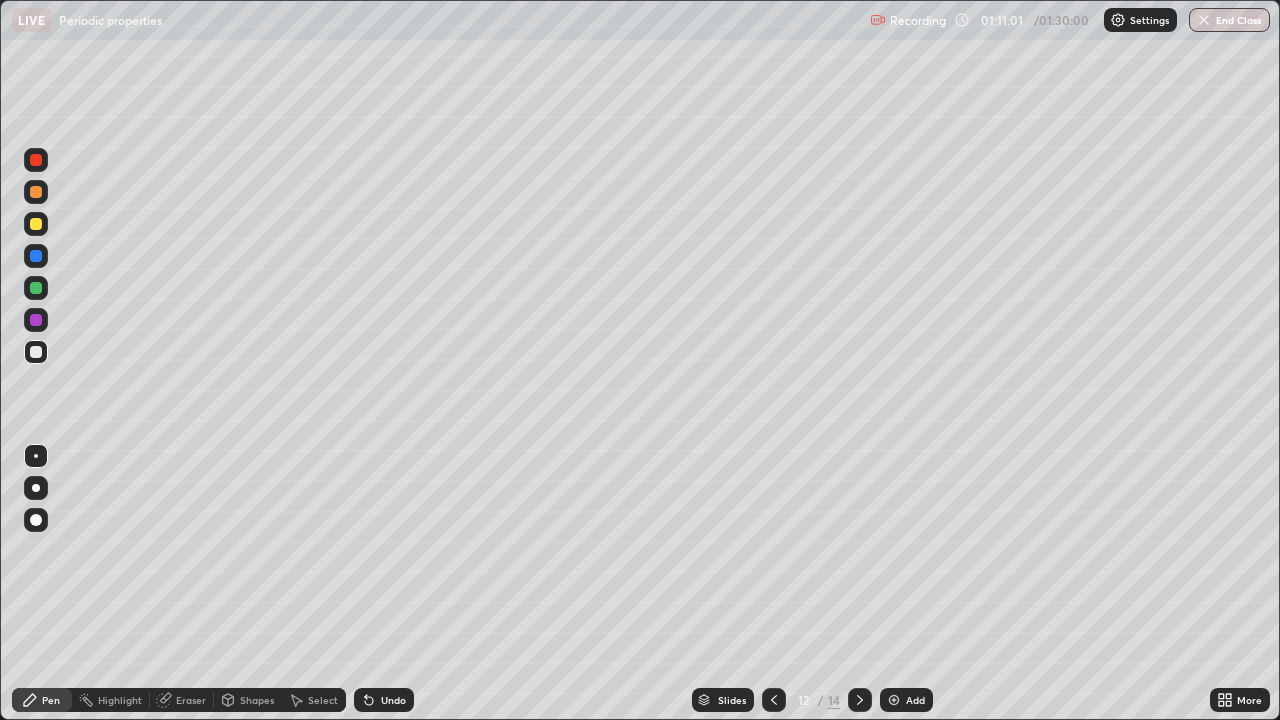 click at bounding box center [860, 700] 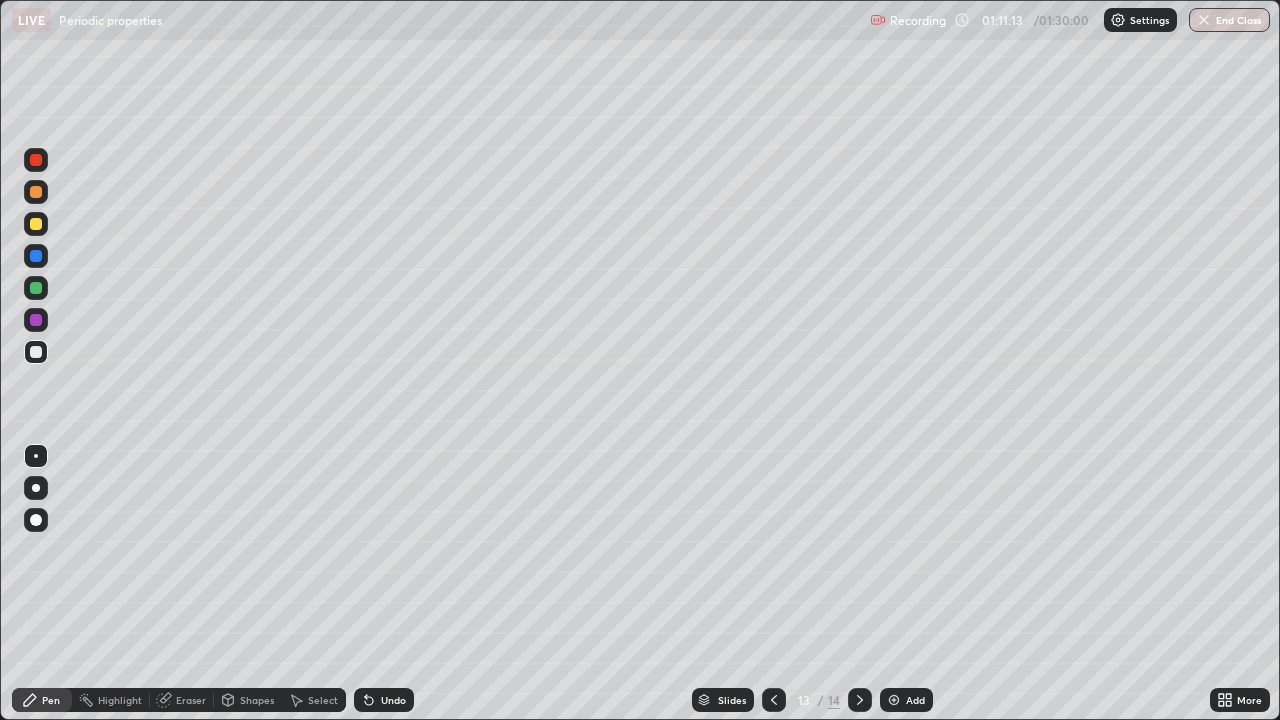 click 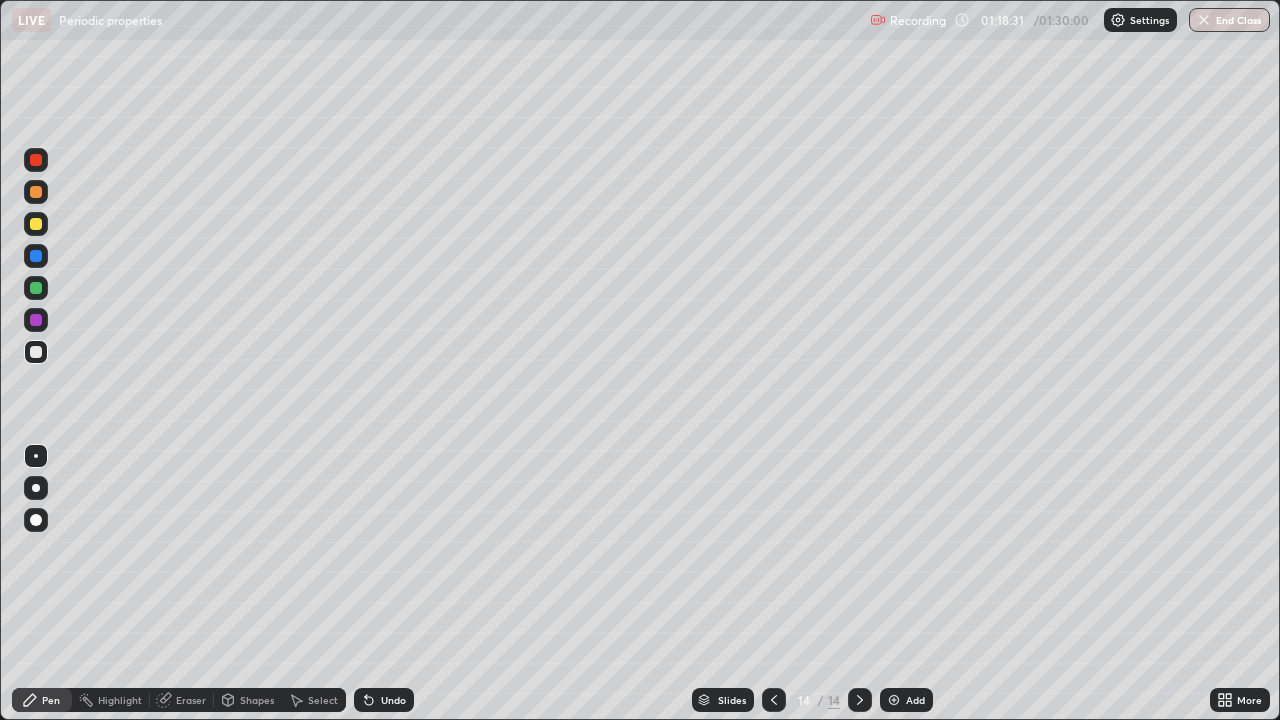 click on "Add" at bounding box center [915, 700] 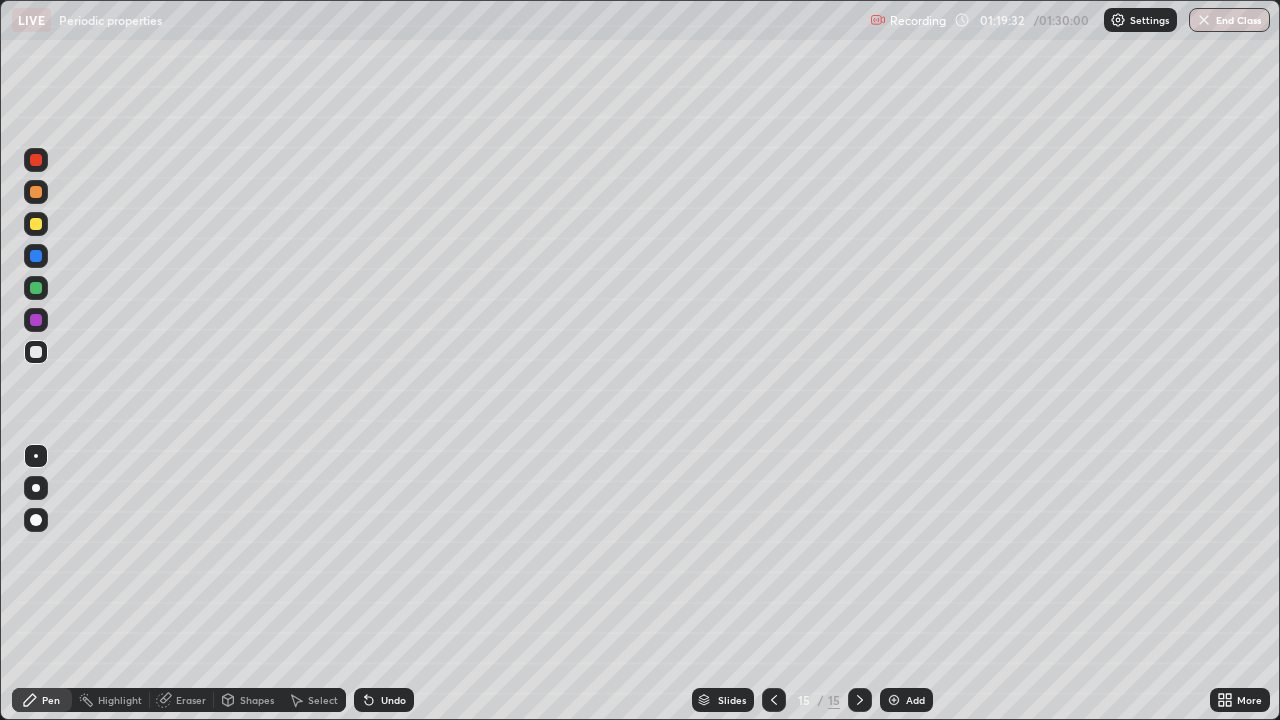 click on "Undo" at bounding box center [393, 700] 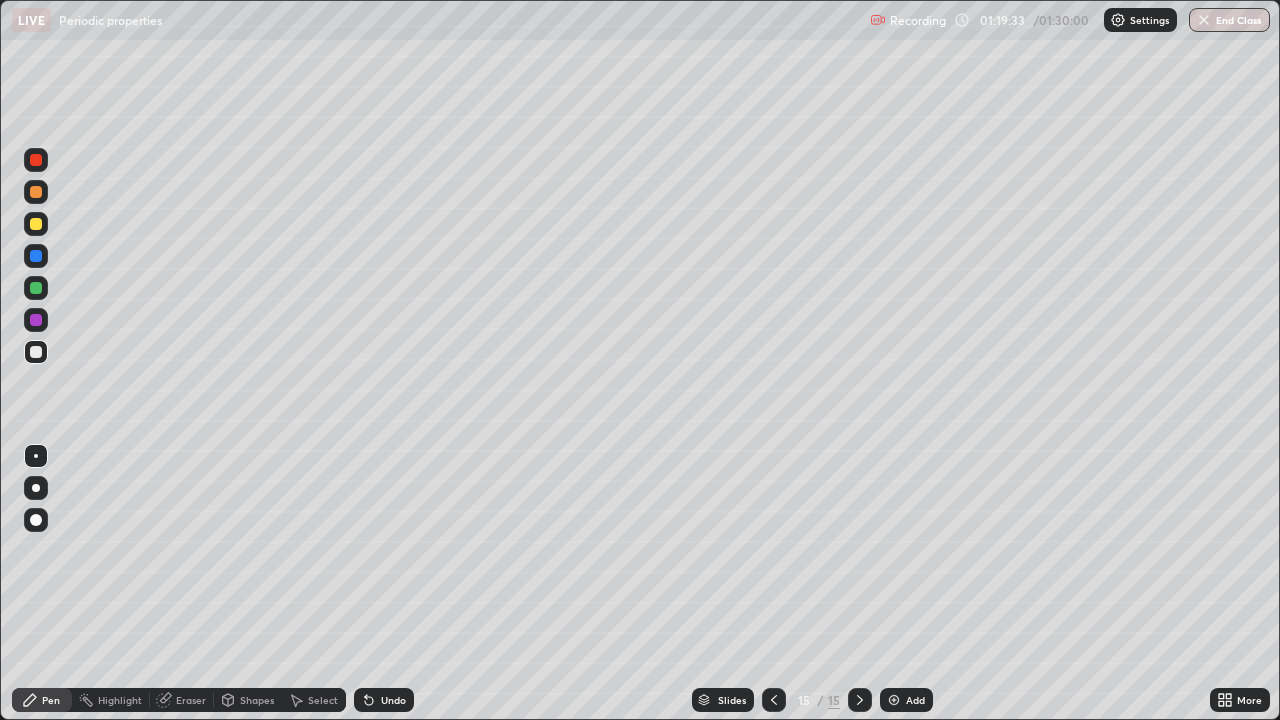 click on "Undo" at bounding box center (393, 700) 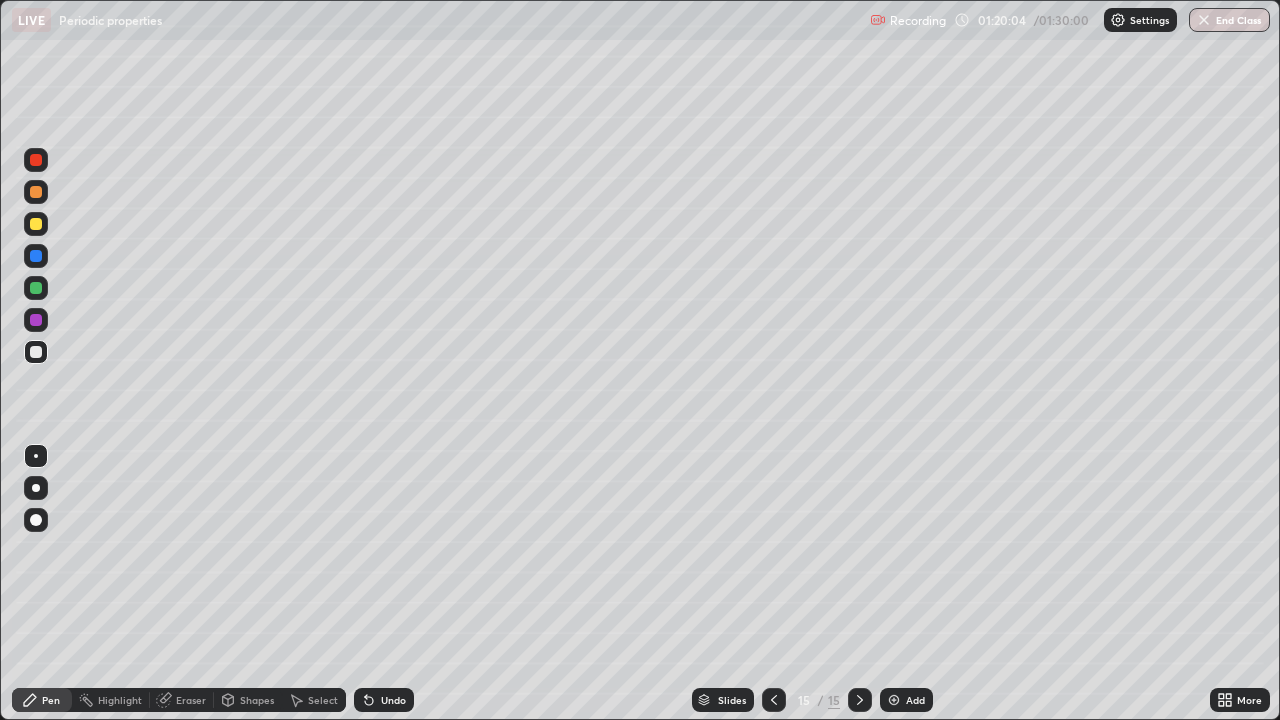 click on "Undo" at bounding box center [393, 700] 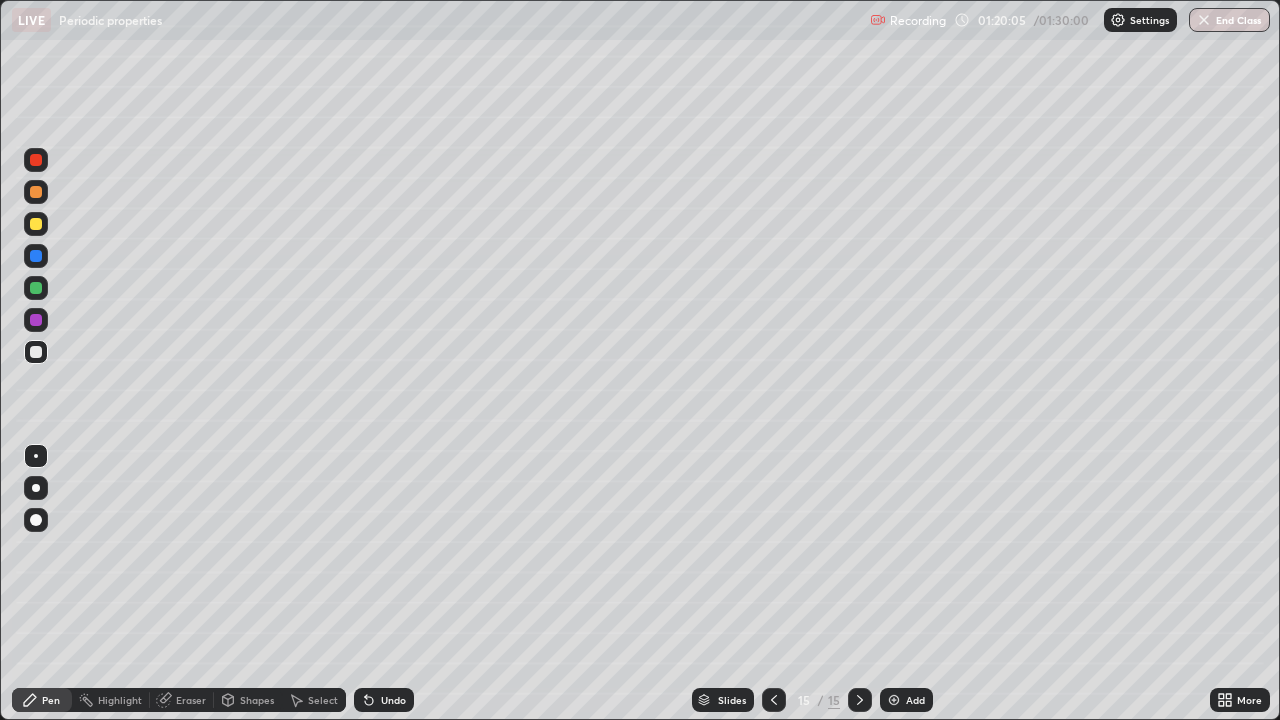 click on "Undo" at bounding box center [393, 700] 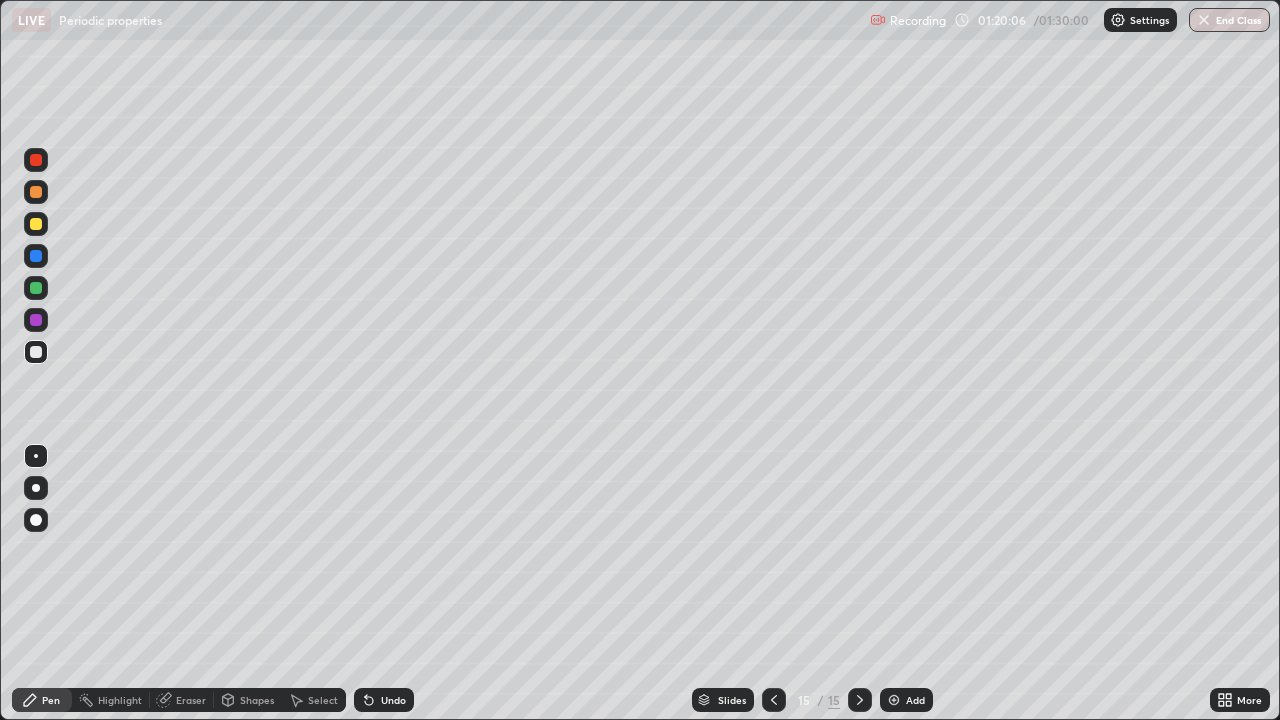 click on "Undo" at bounding box center [384, 700] 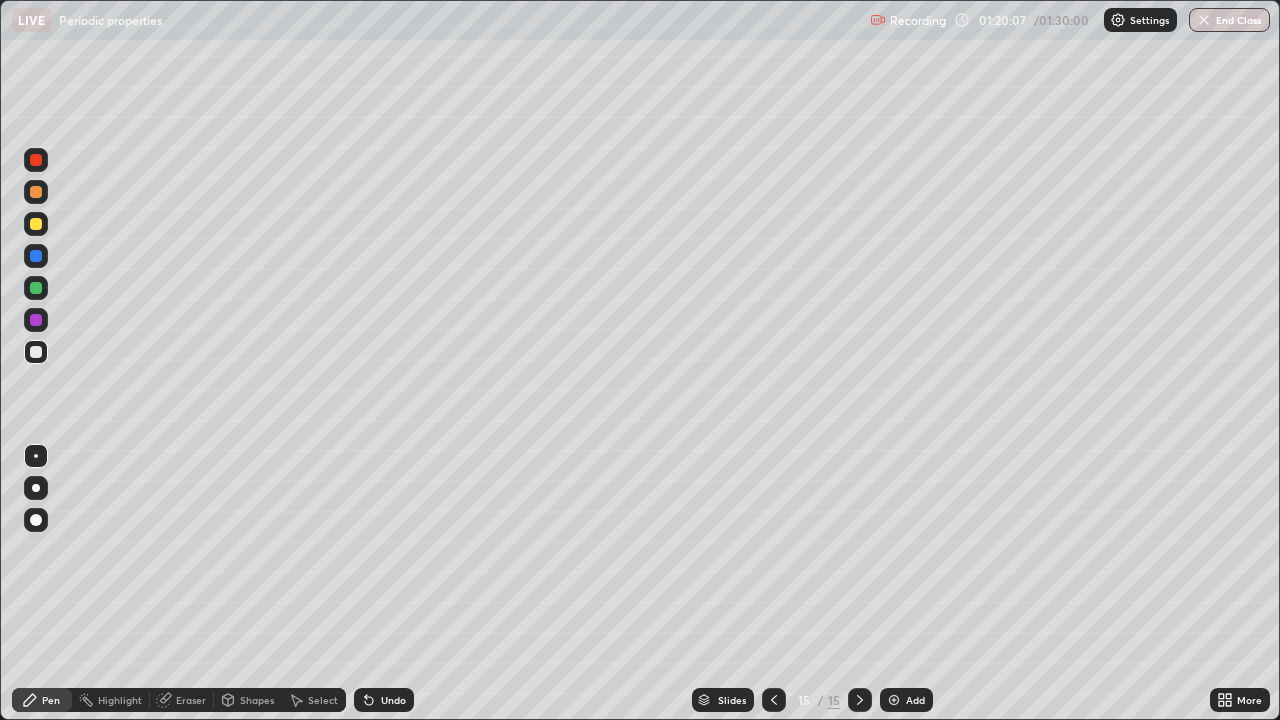 click on "Undo" at bounding box center [384, 700] 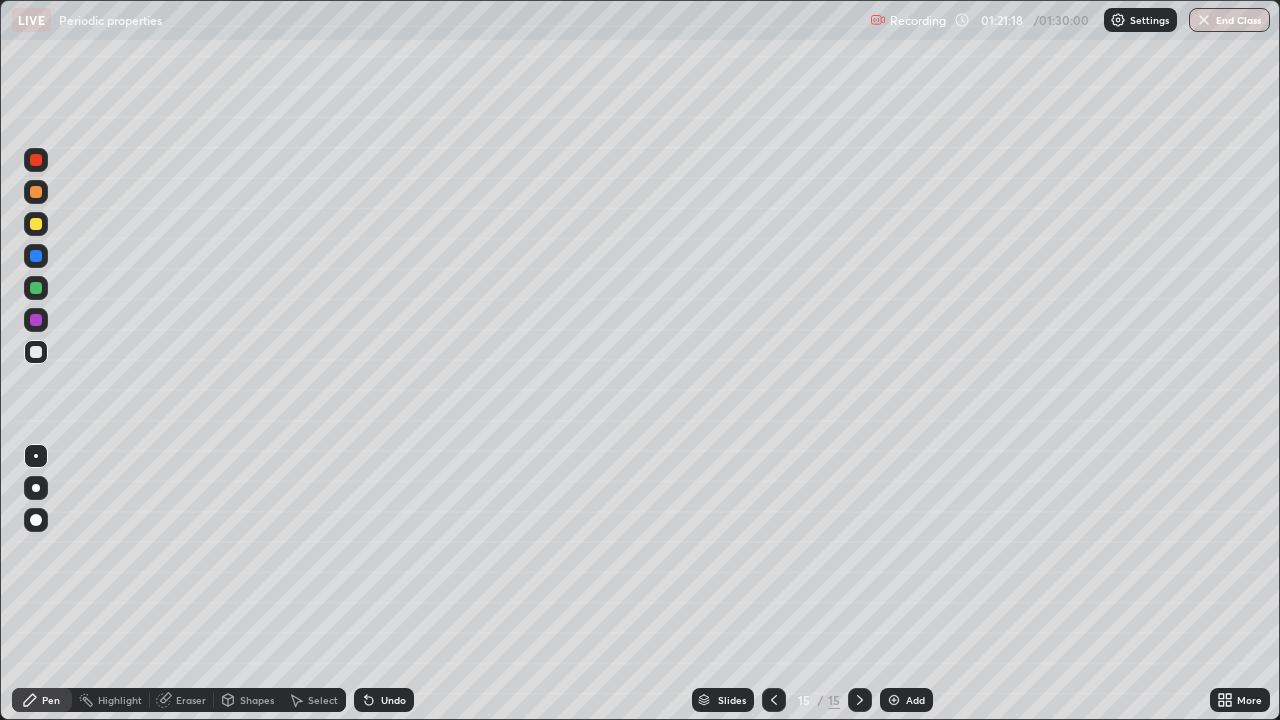 click at bounding box center (36, 192) 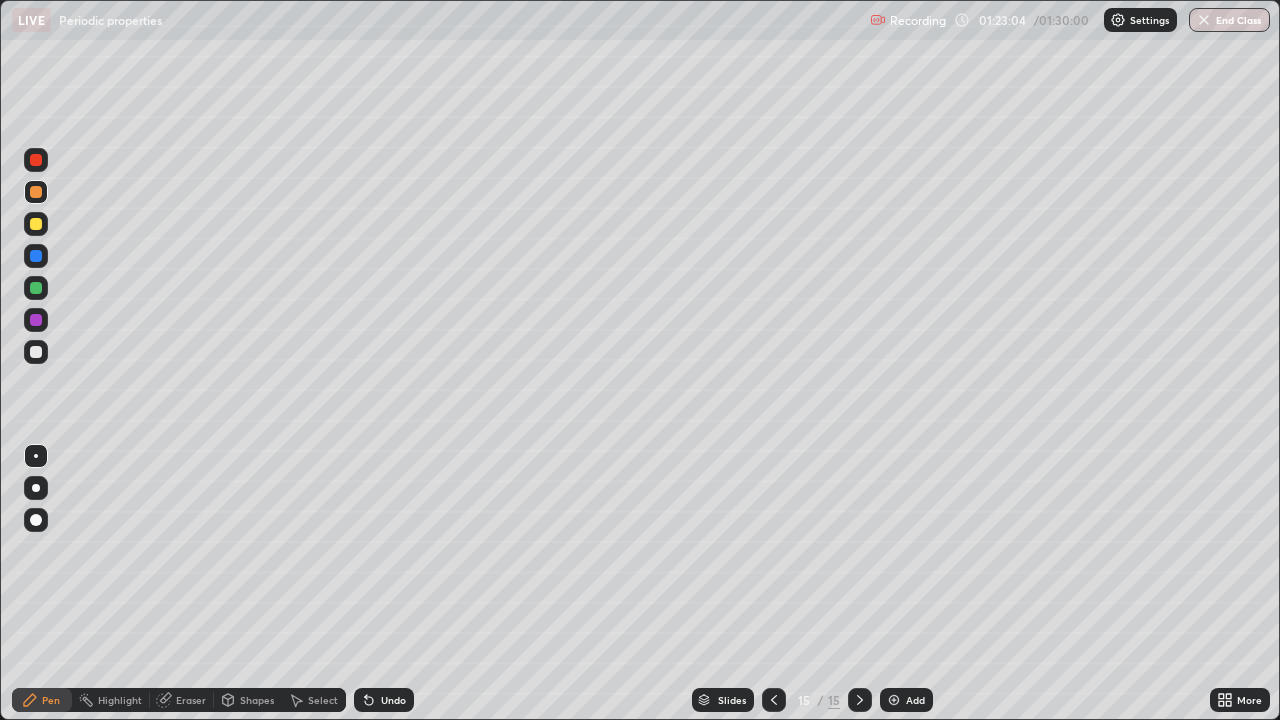 click on "Add" at bounding box center [915, 700] 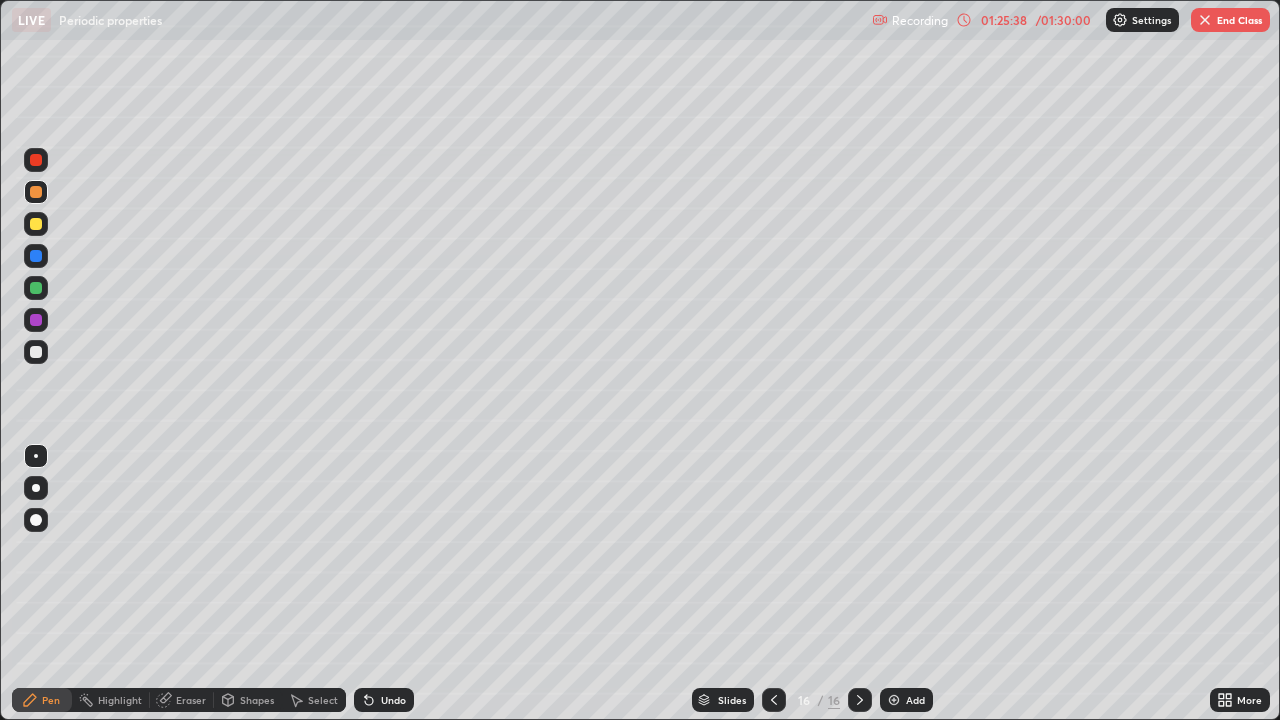 click at bounding box center (1205, 20) 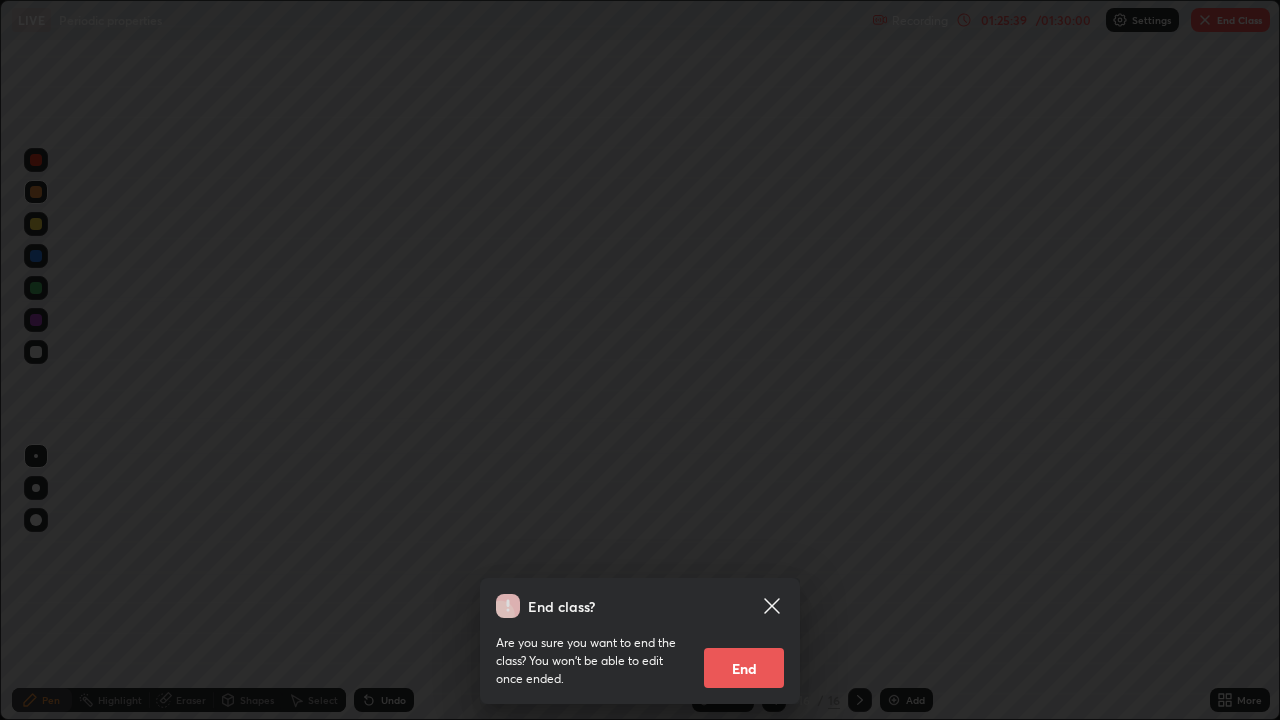 click on "End" at bounding box center [744, 668] 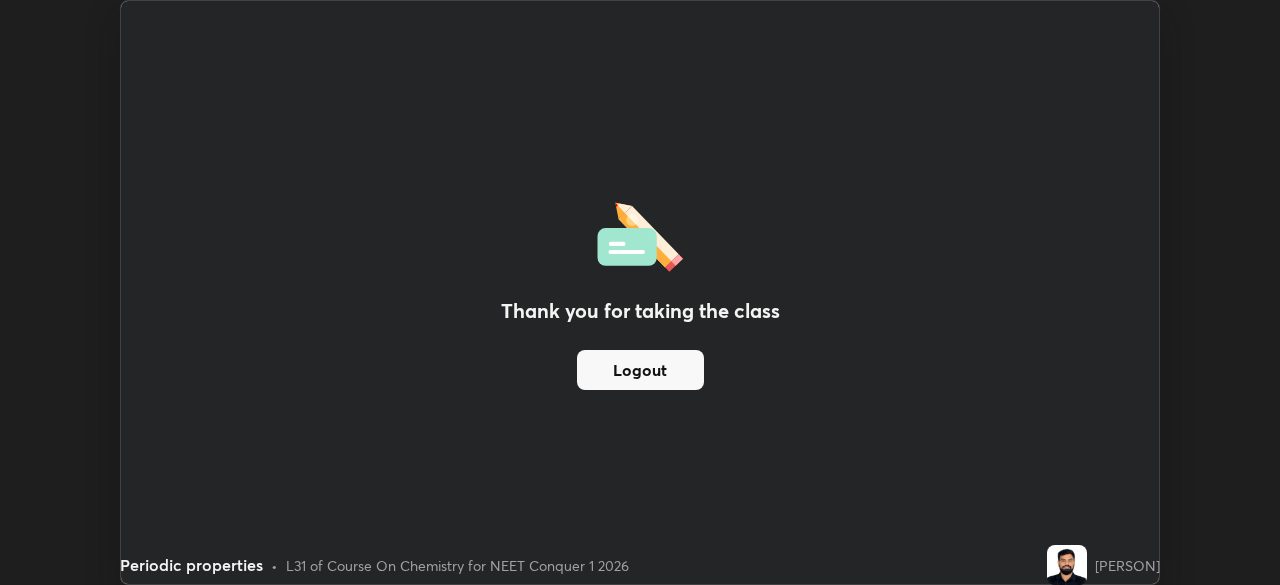 scroll, scrollTop: 585, scrollLeft: 1280, axis: both 